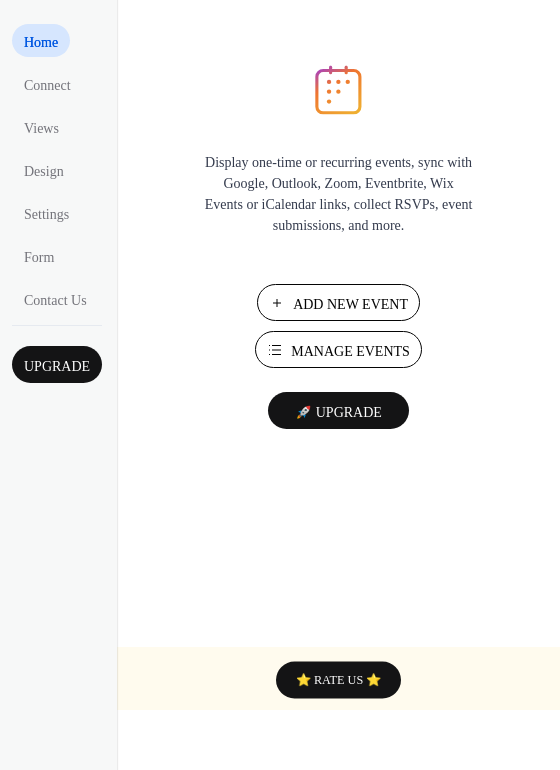 scroll, scrollTop: 0, scrollLeft: 0, axis: both 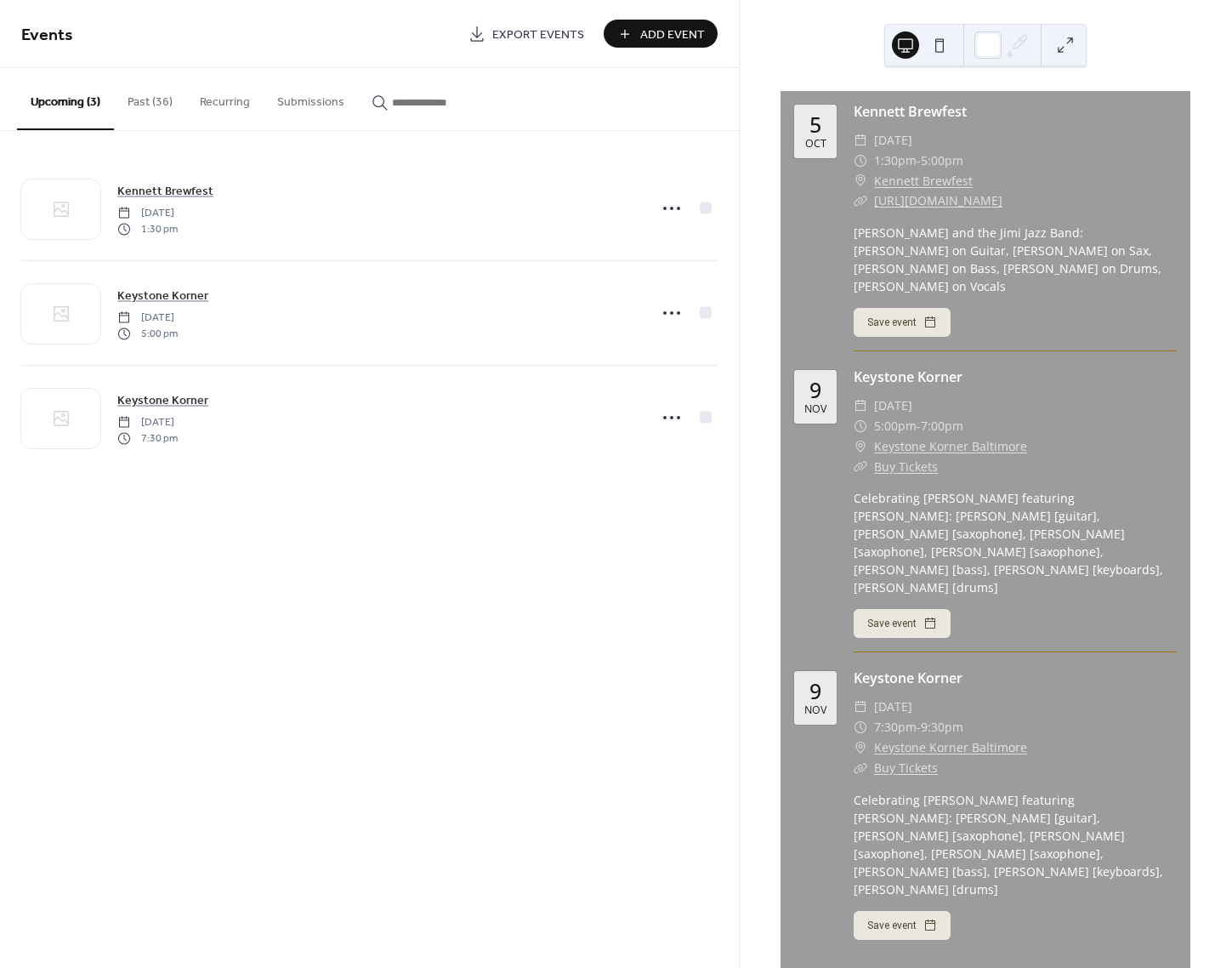 click on "5:00pm" at bounding box center (895, 426) 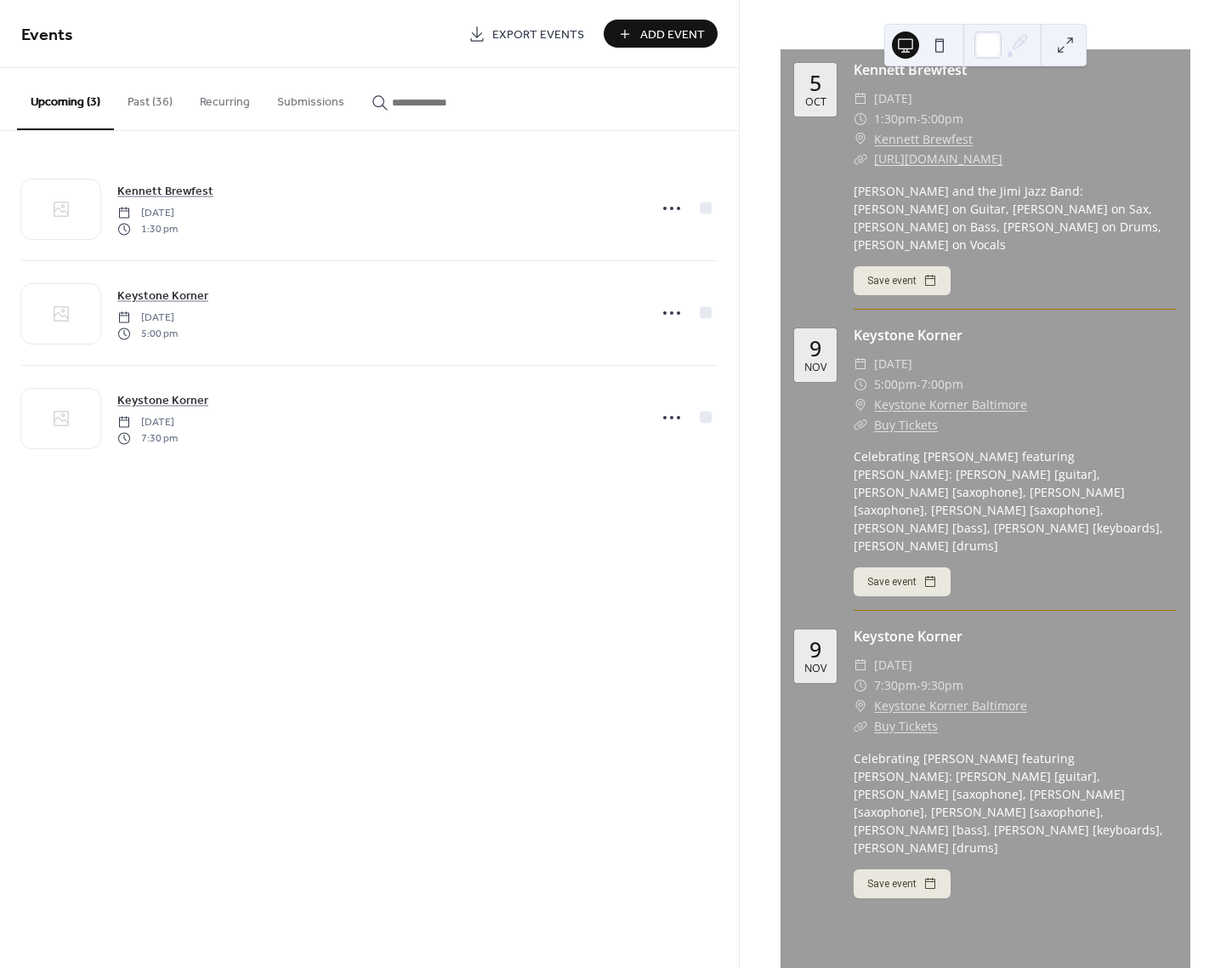 scroll, scrollTop: 0, scrollLeft: 0, axis: both 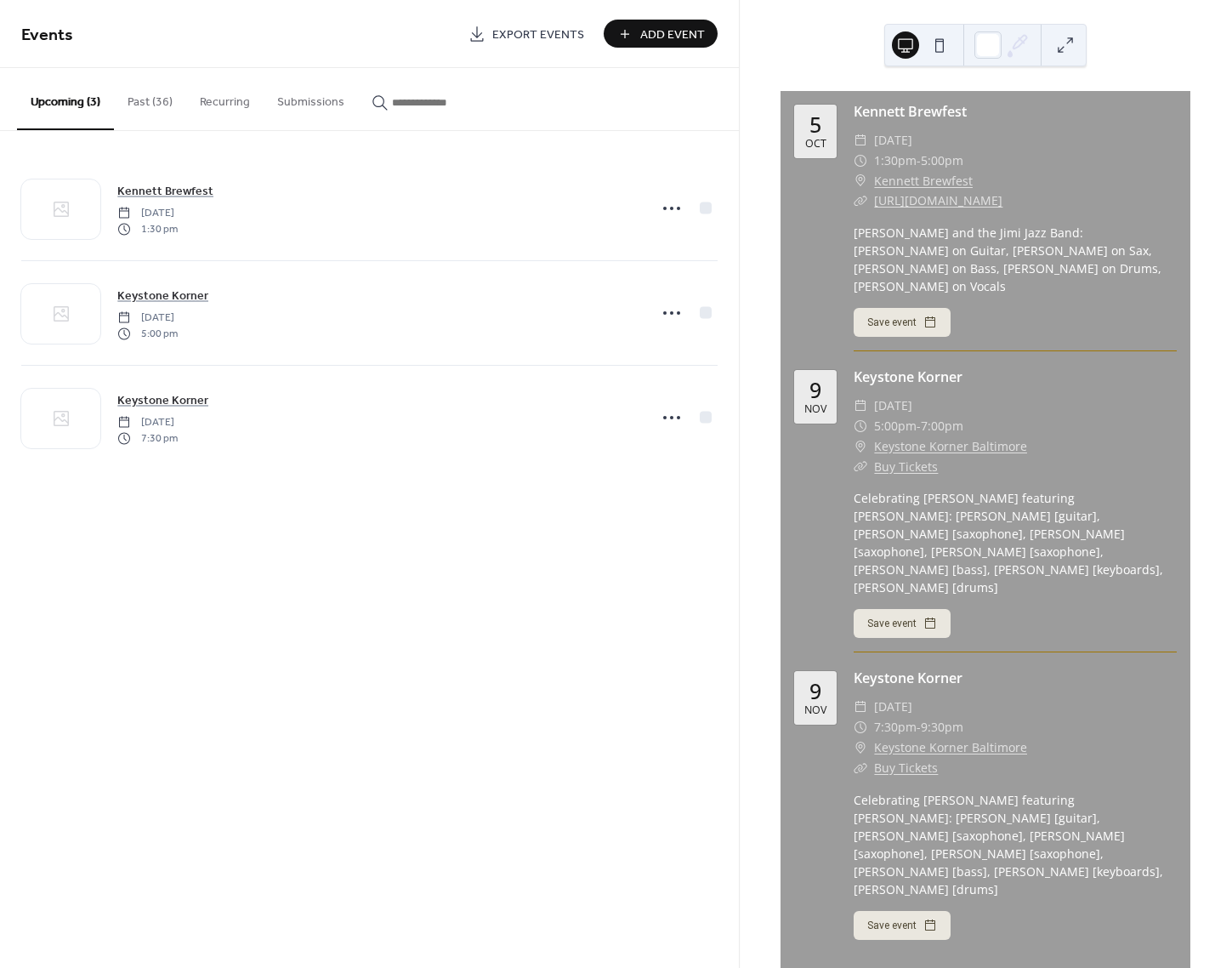 click on "Past  (36)" at bounding box center (150, 98) 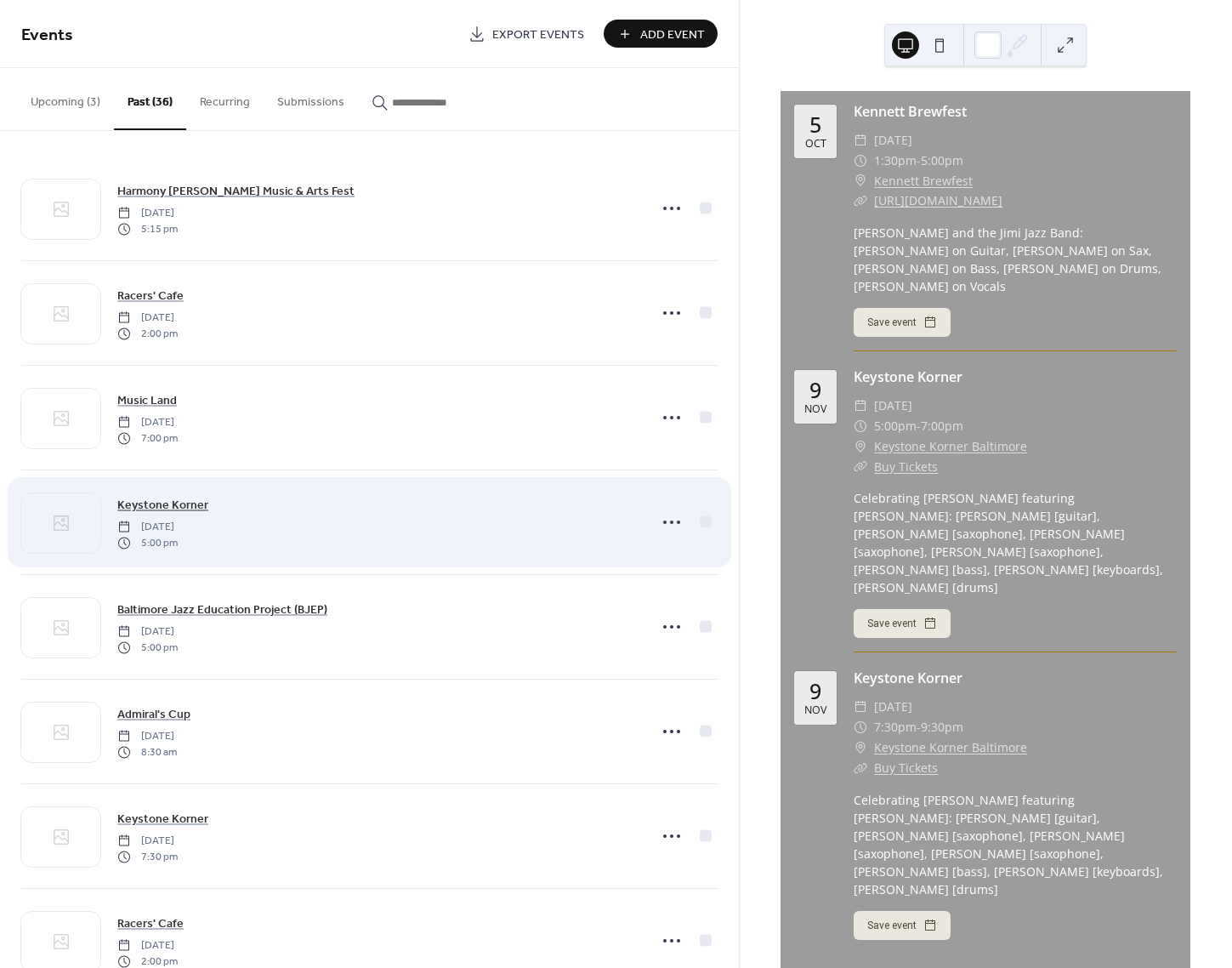 click on "Keystone Korner" at bounding box center [162, 505] 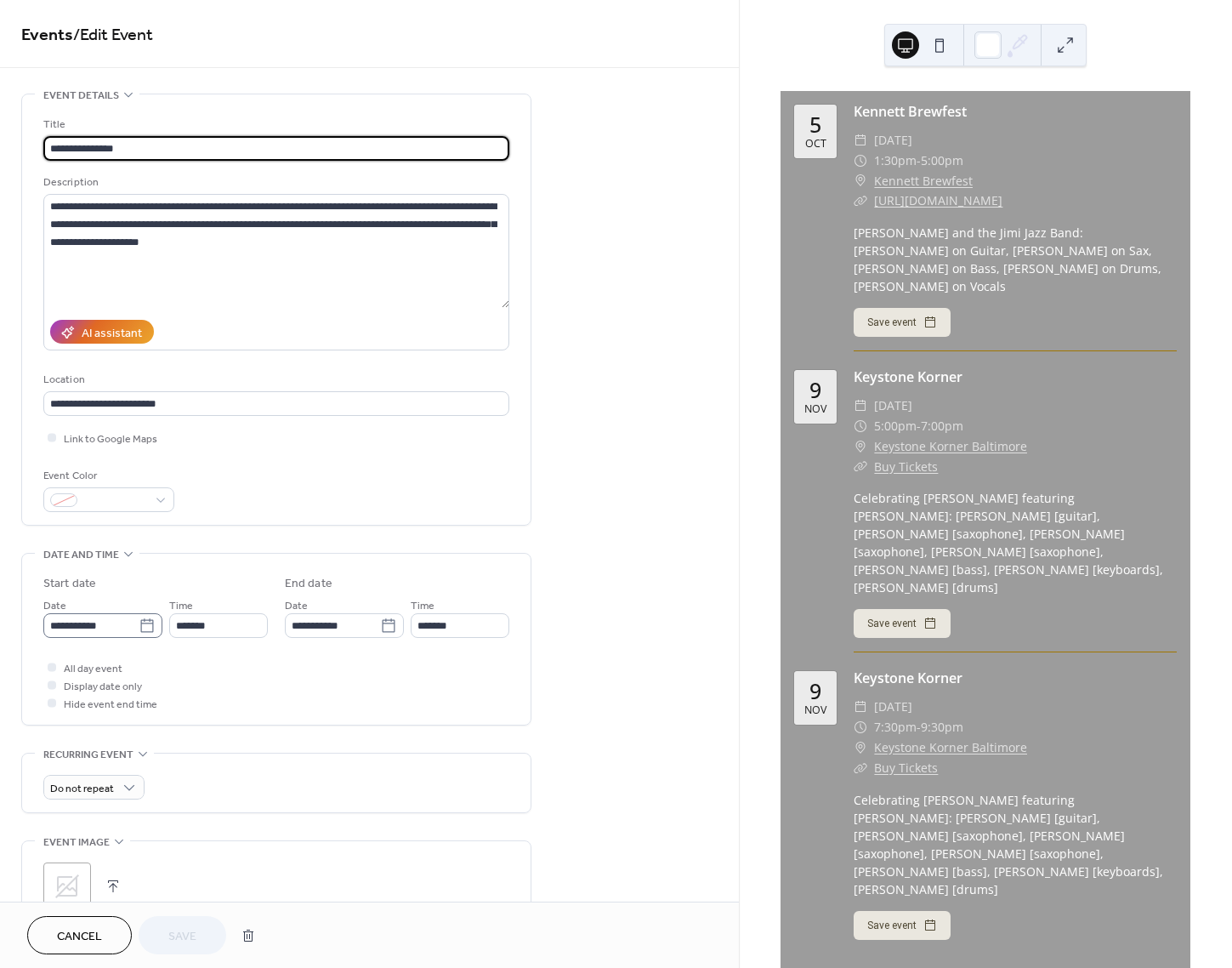 click 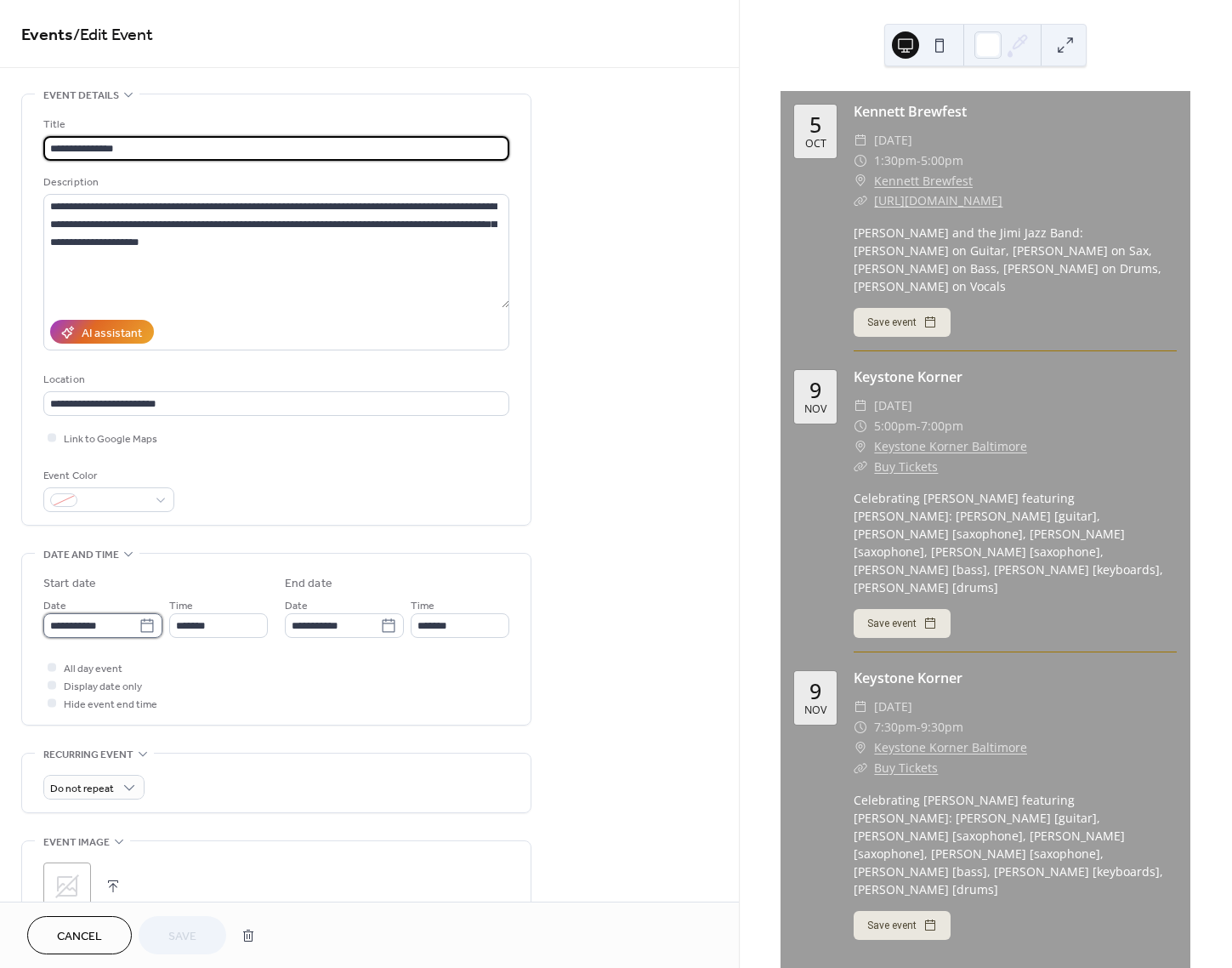 click on "**********" at bounding box center (91, 625) 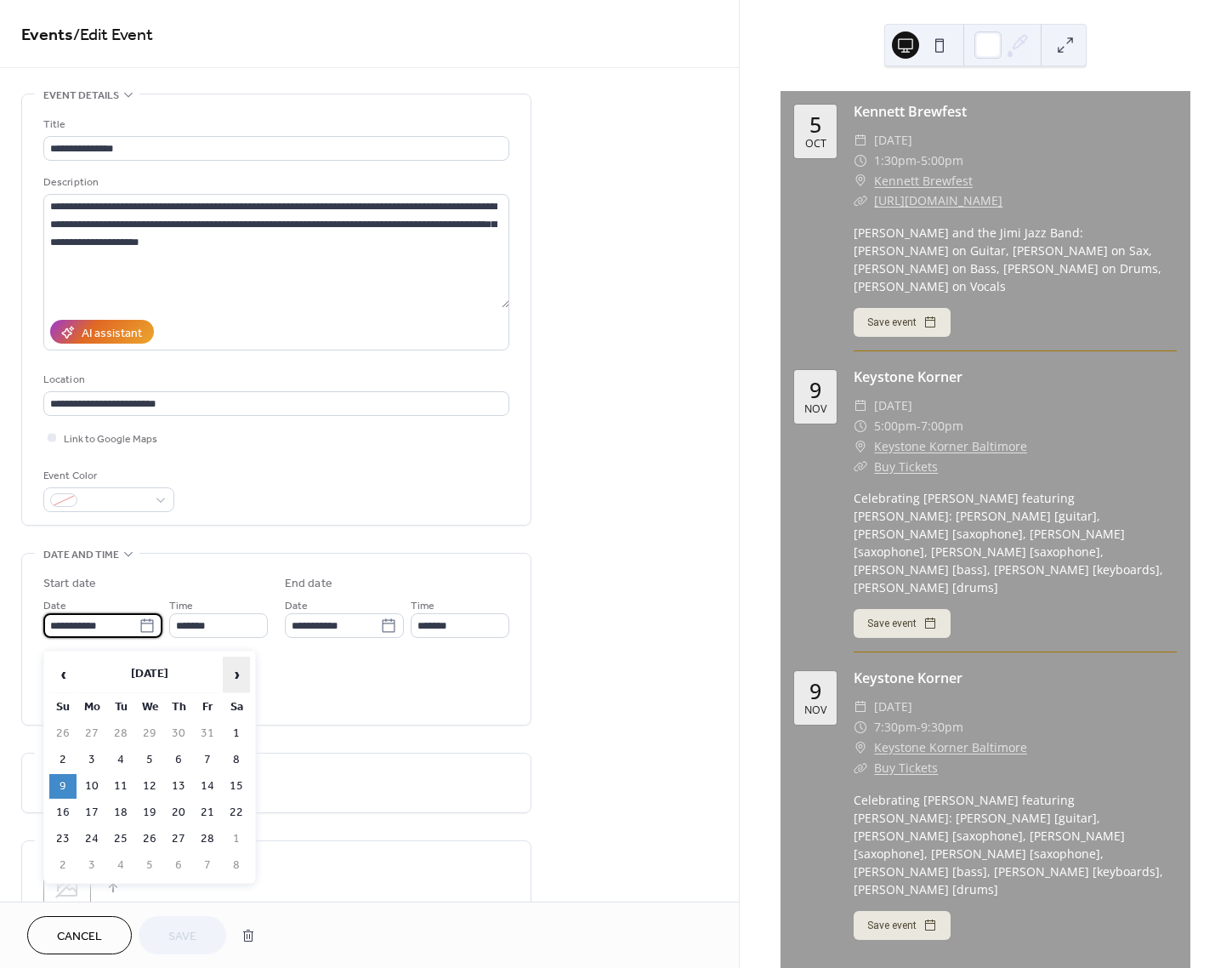 click on "›" at bounding box center [236, 675] 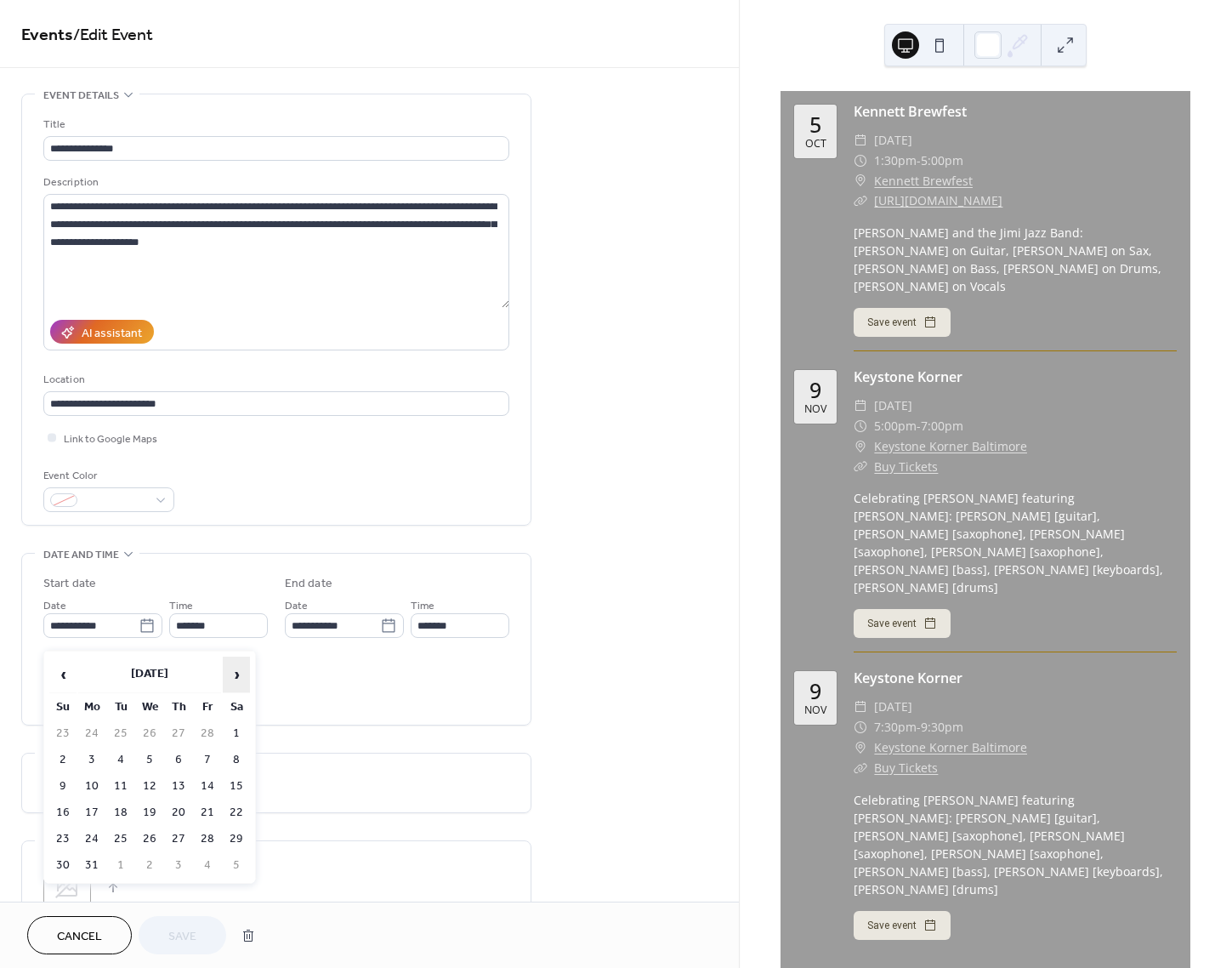 click on "›" at bounding box center [236, 675] 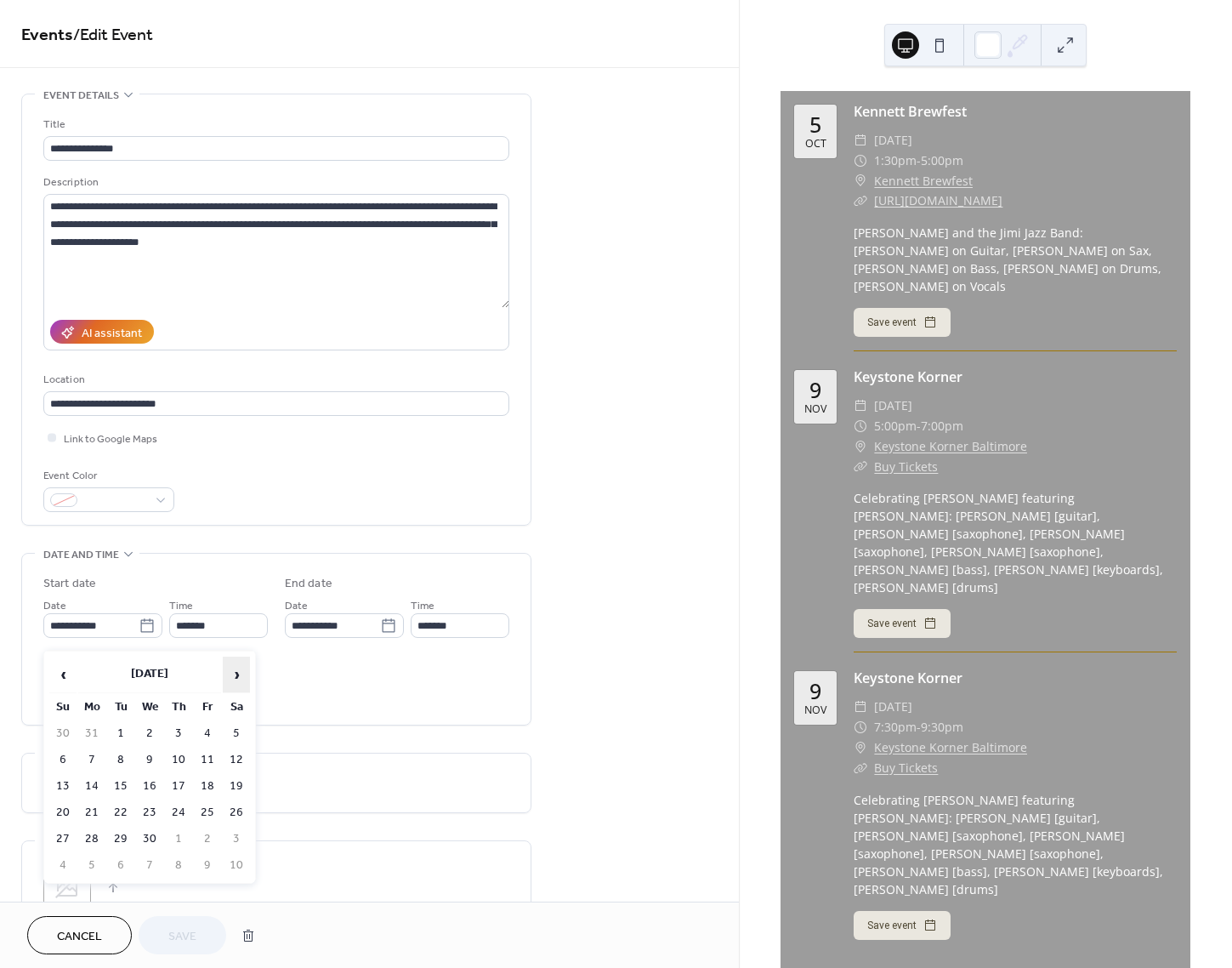click on "›" at bounding box center [236, 675] 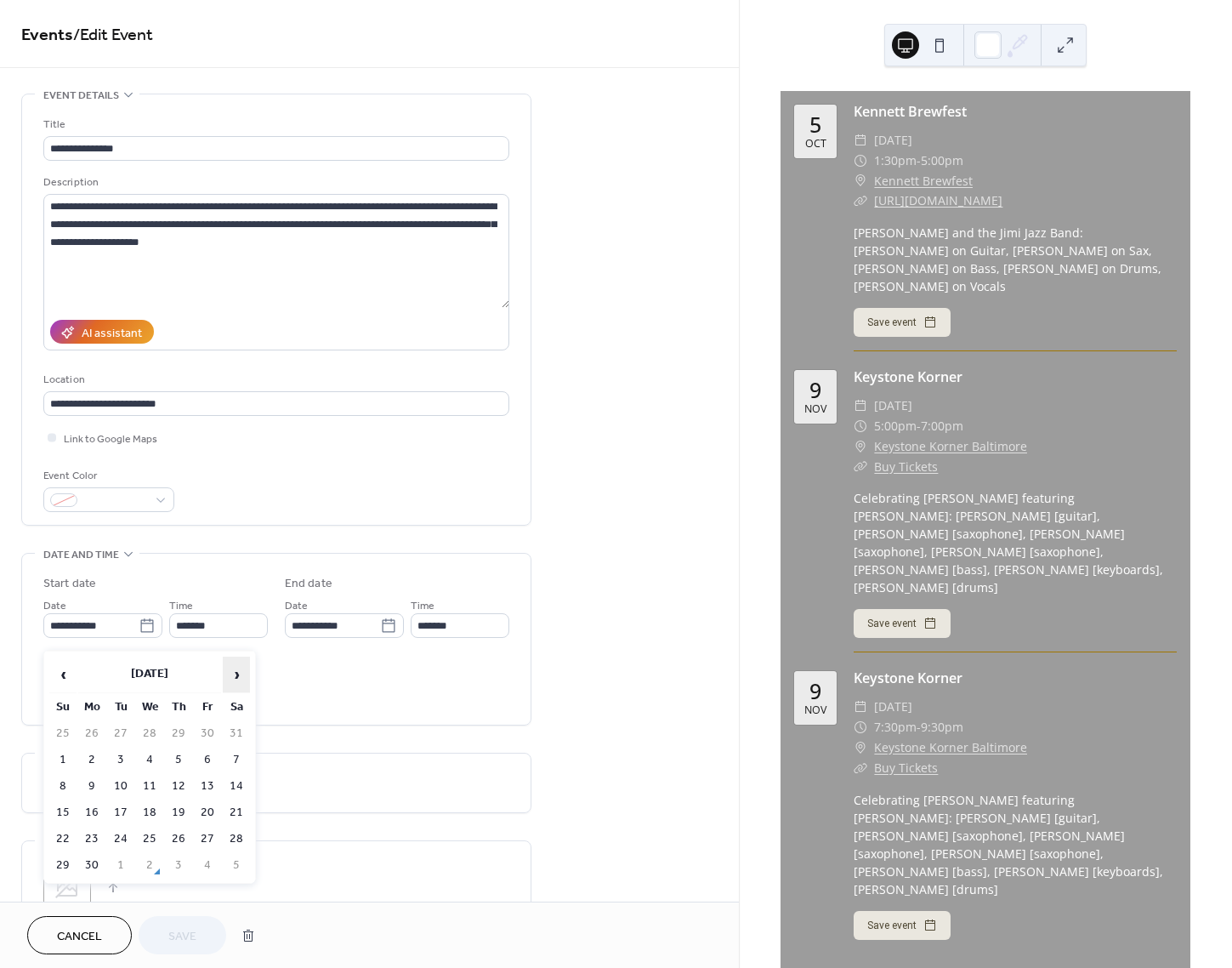 click on "›" at bounding box center [236, 675] 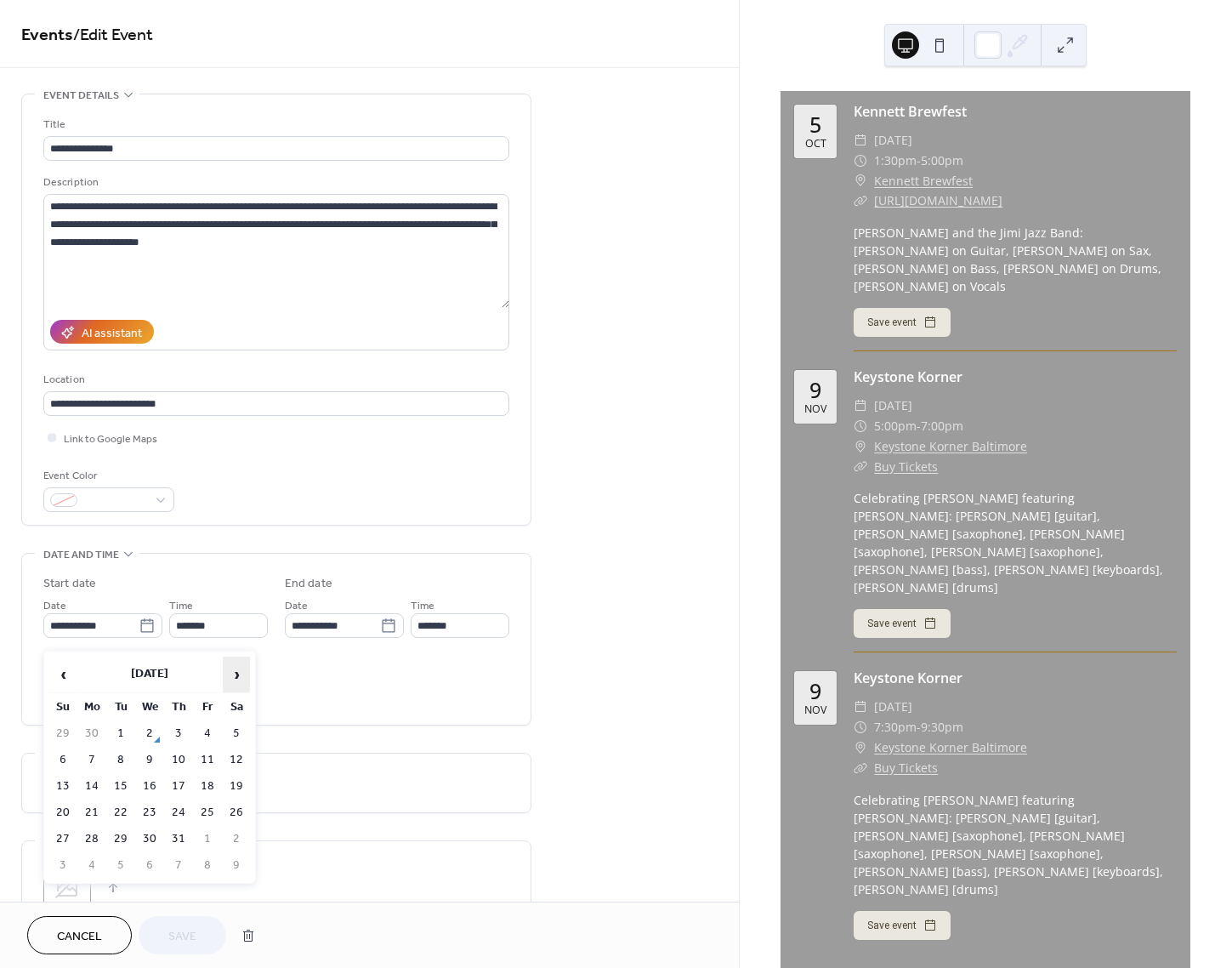 click on "›" at bounding box center (236, 675) 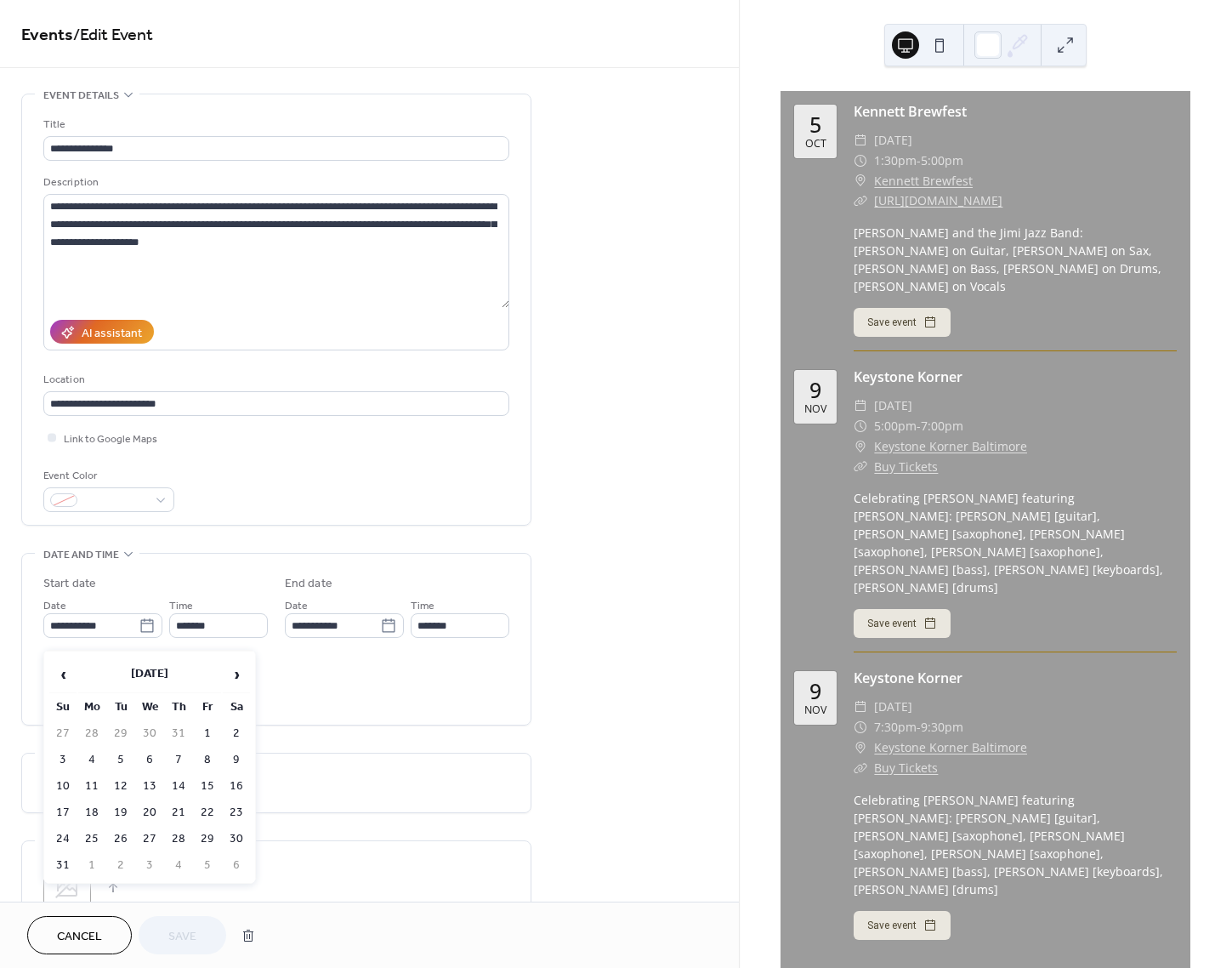 click on "8" at bounding box center [207, 760] 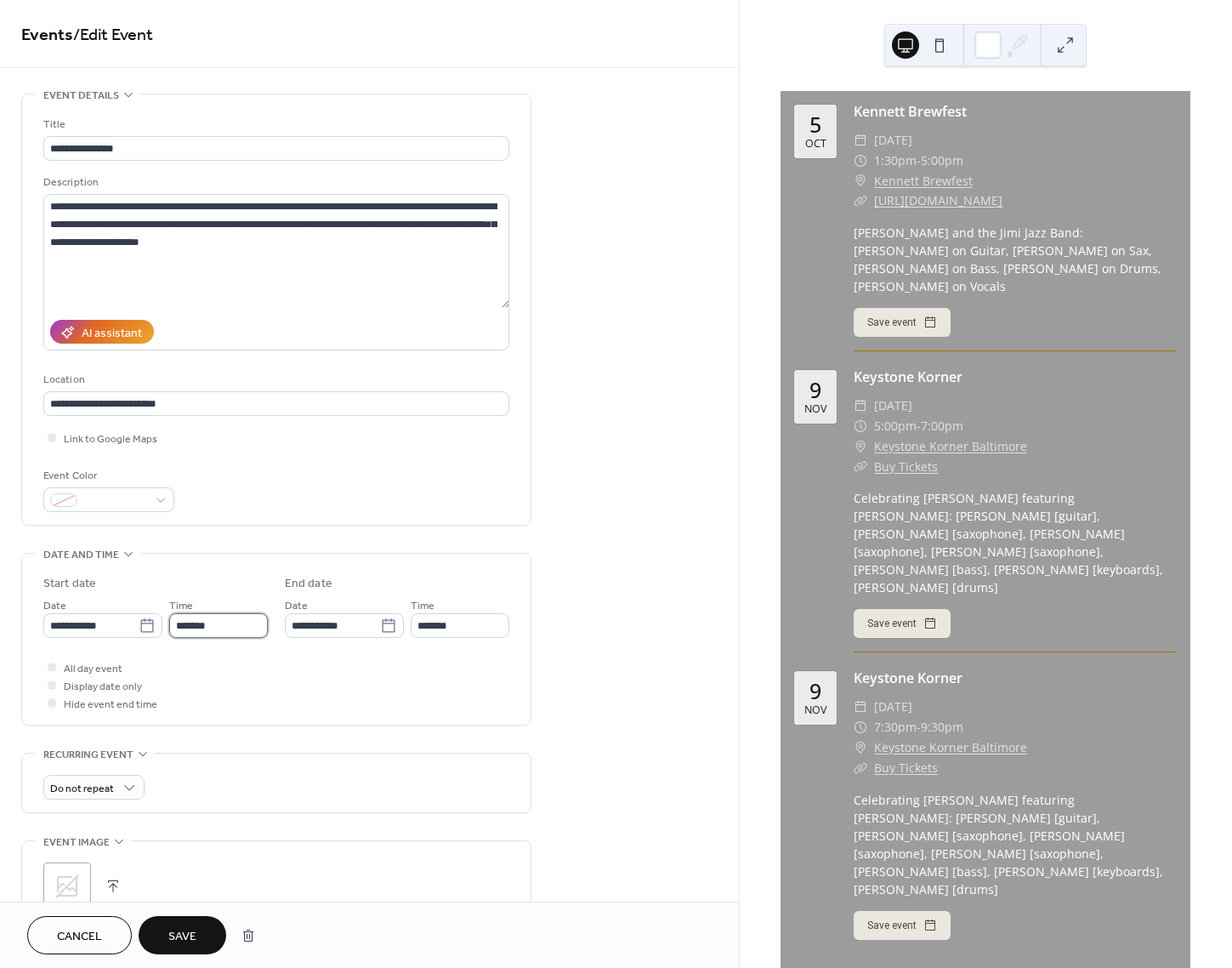 click on "*******" at bounding box center [219, 625] 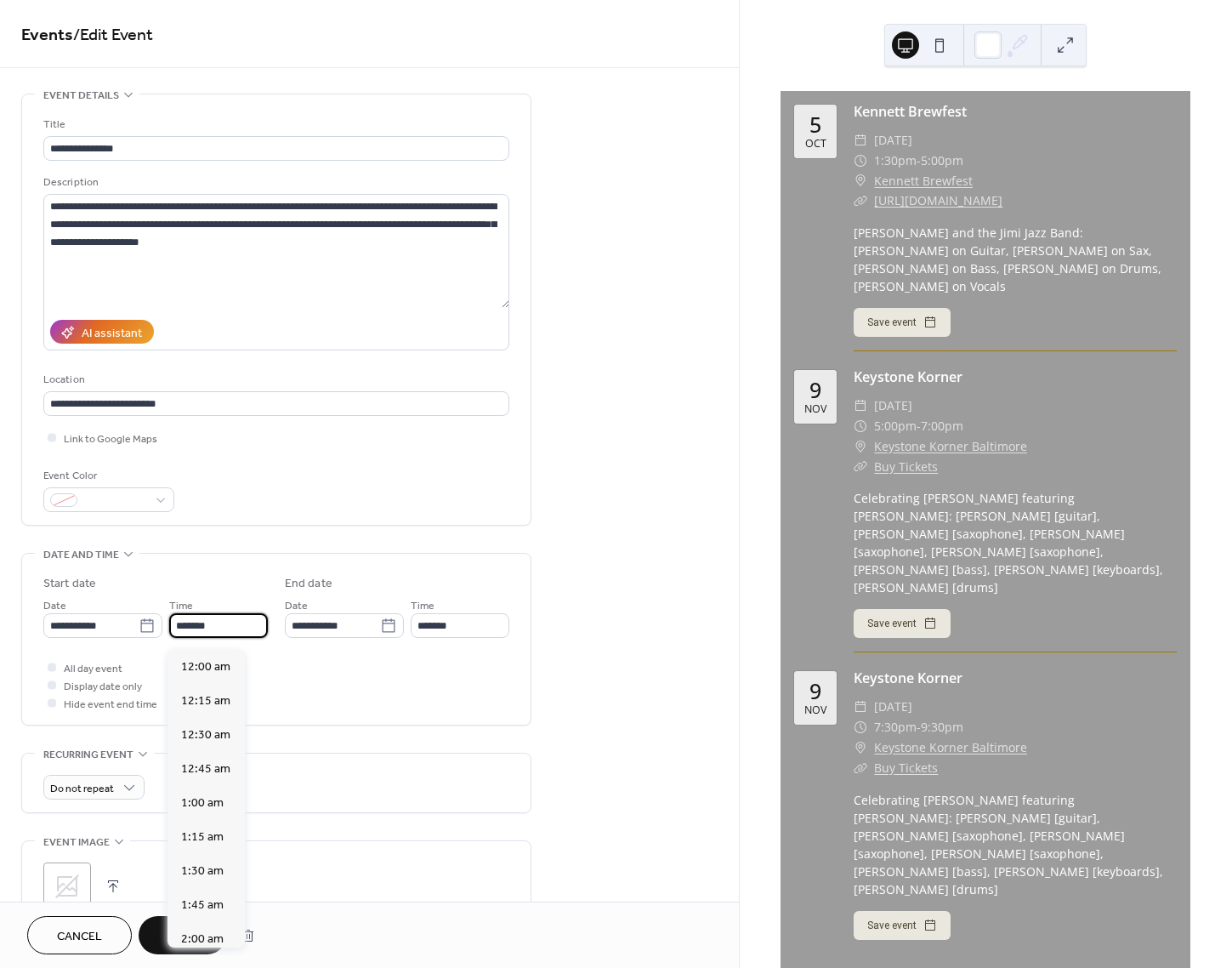 scroll, scrollTop: 2343, scrollLeft: 0, axis: vertical 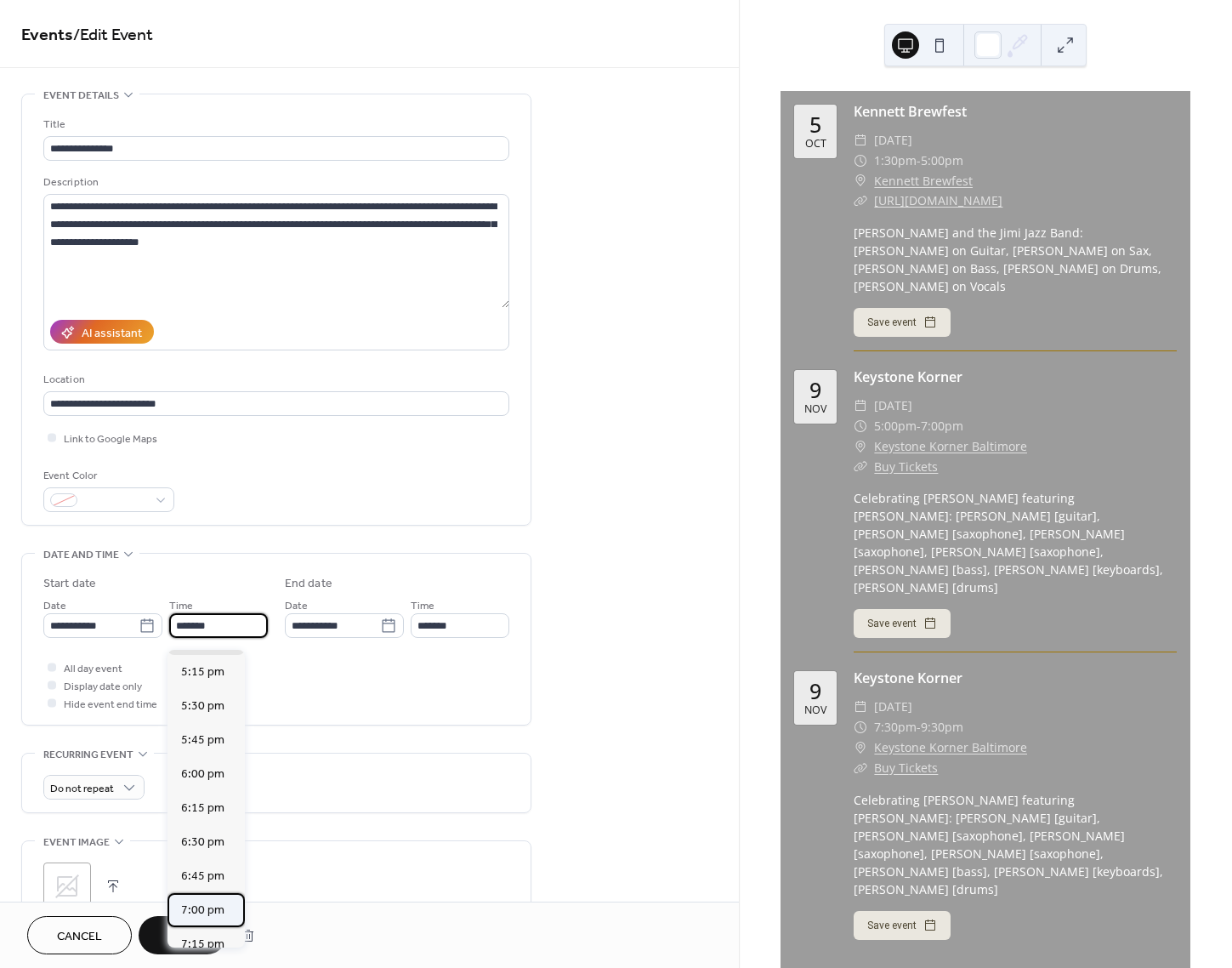 click on "7:00 pm" at bounding box center [202, 909] 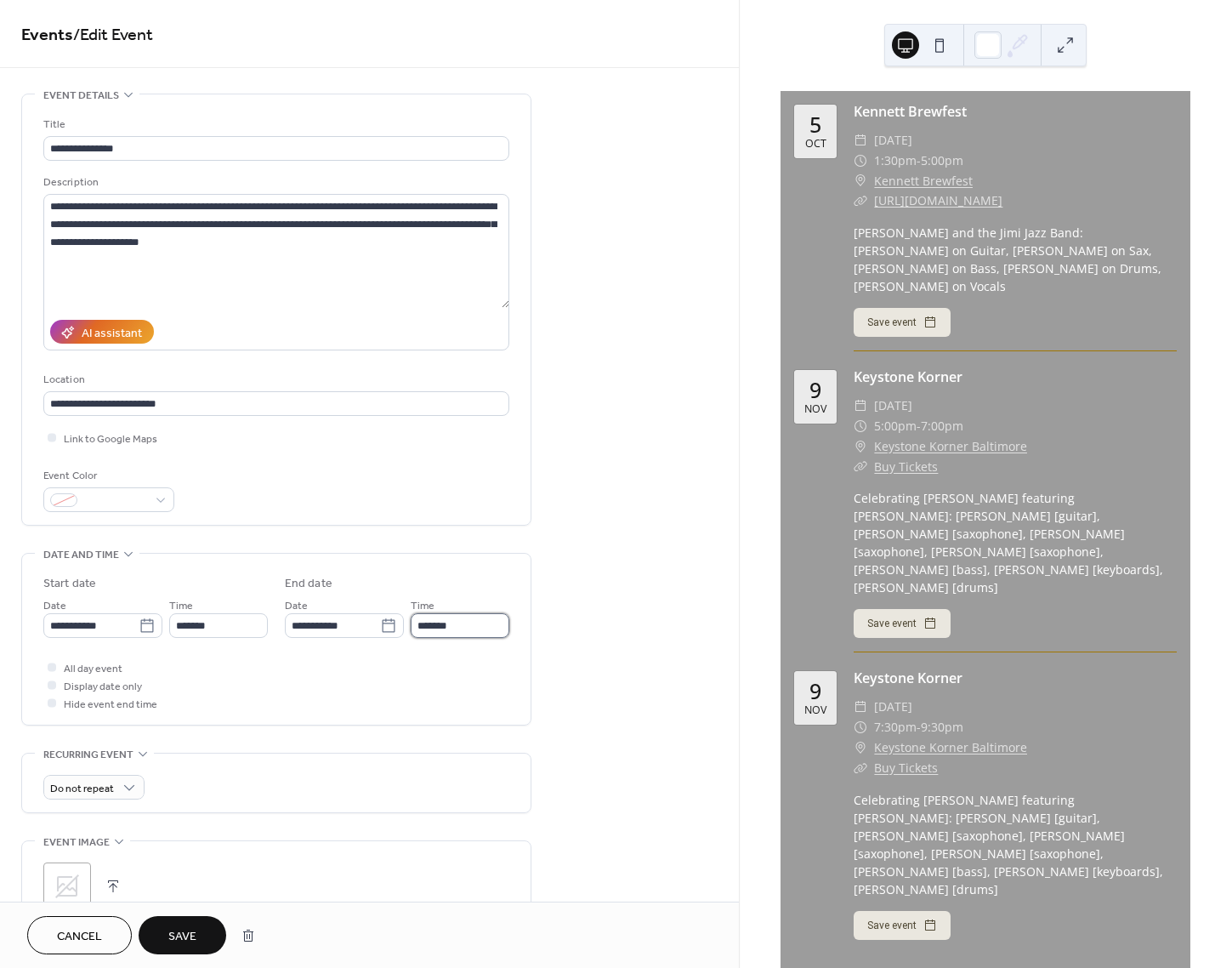 click on "*******" at bounding box center (460, 625) 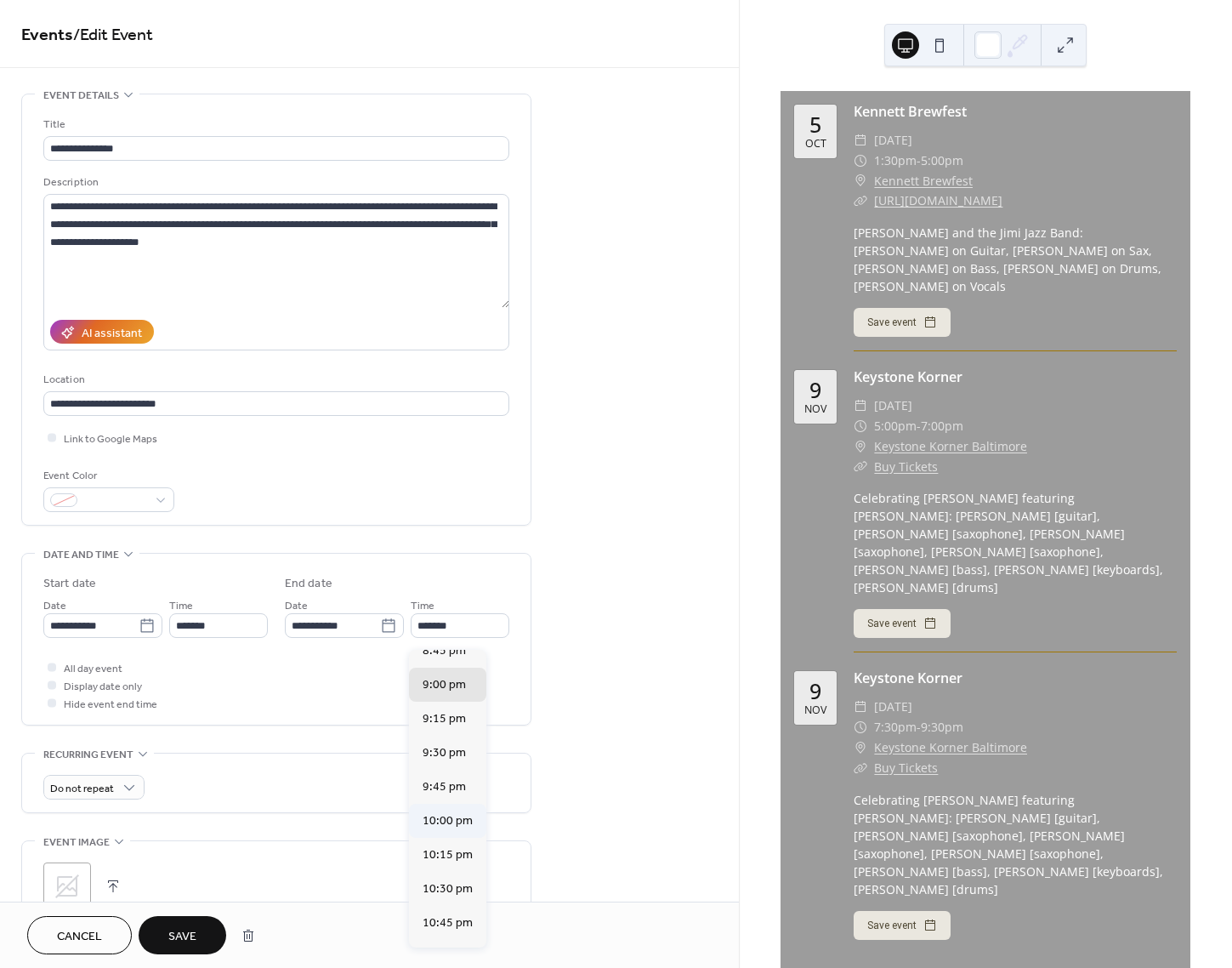 scroll, scrollTop: 221, scrollLeft: 0, axis: vertical 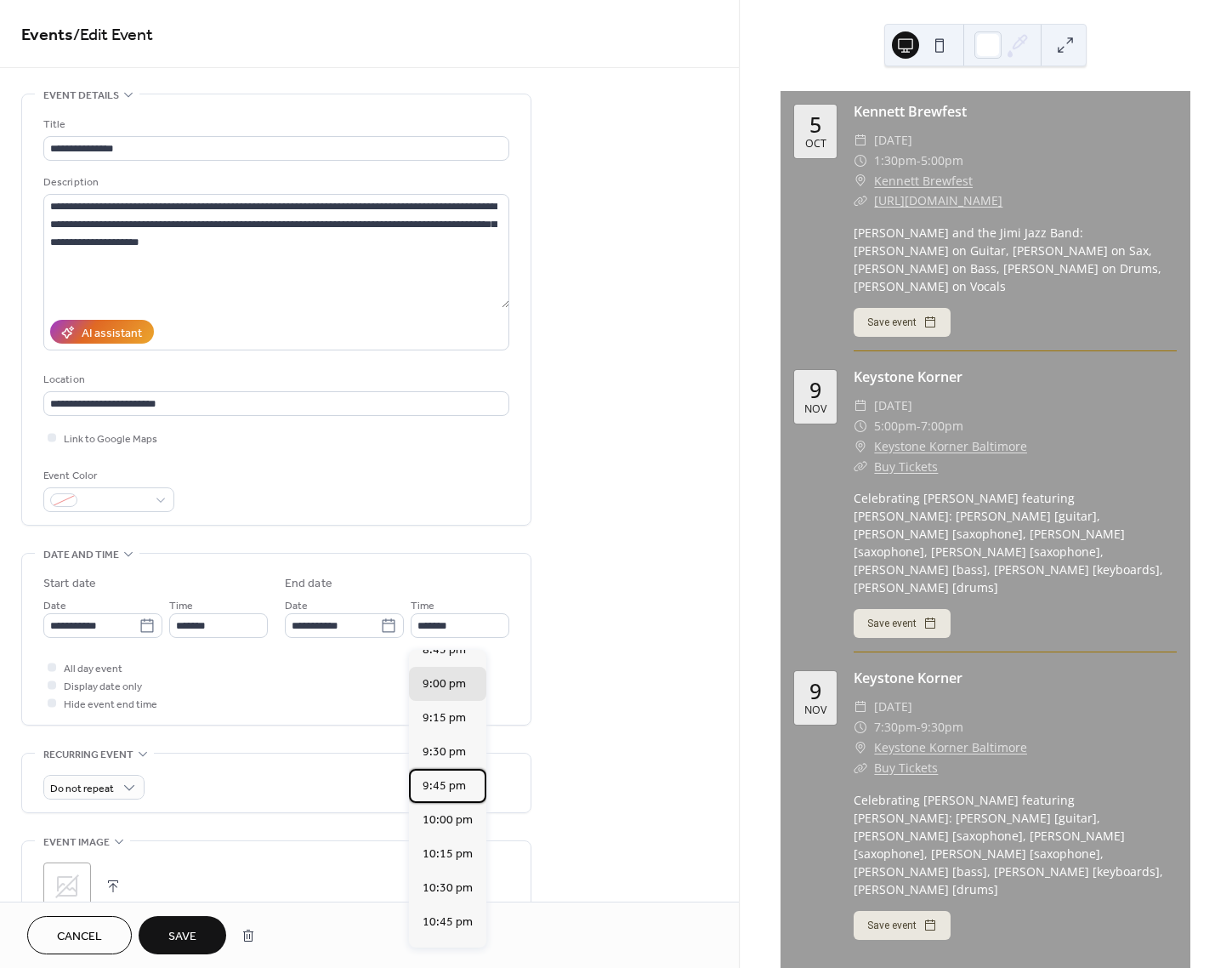 click on "9:45 pm" at bounding box center [444, 785] 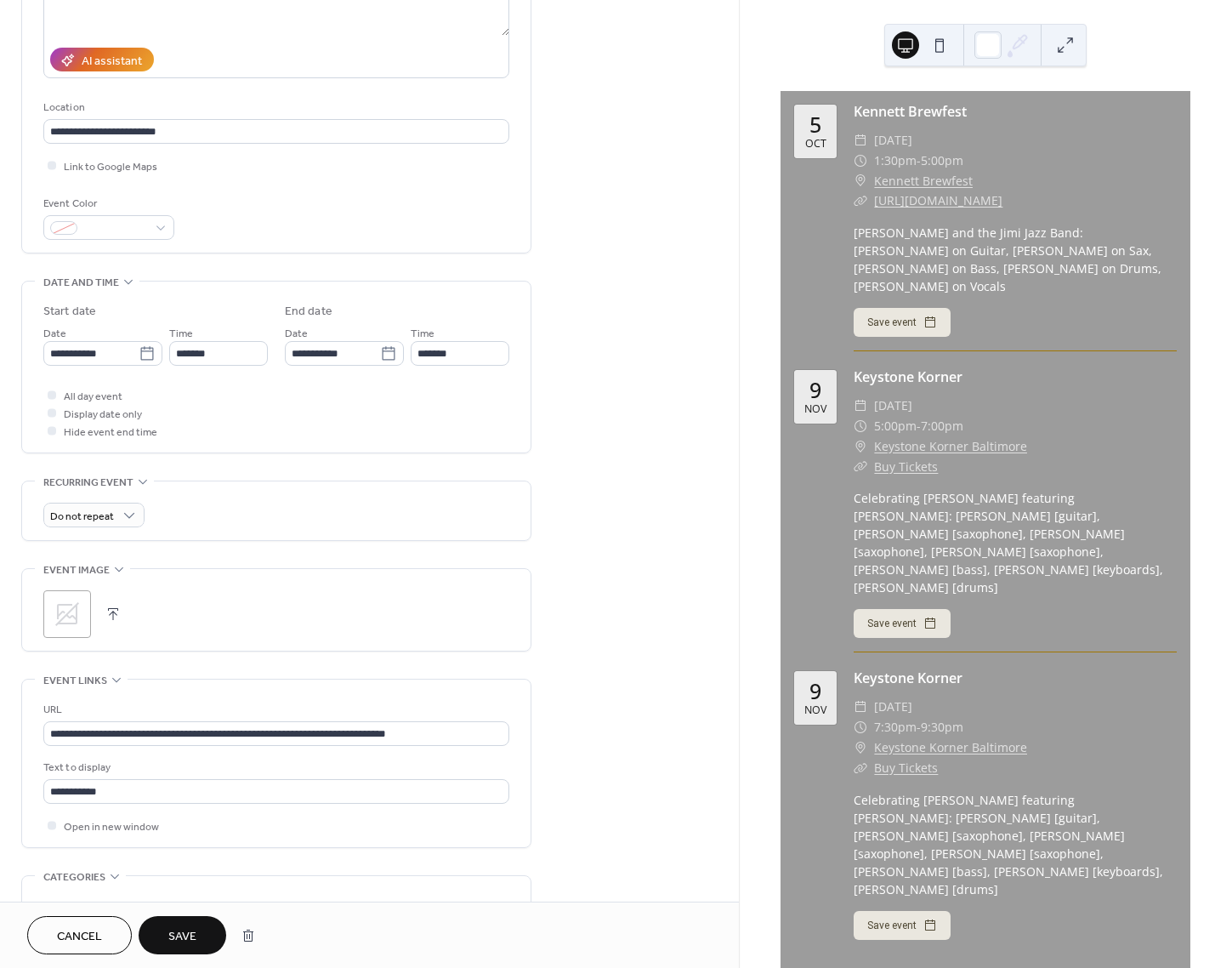 scroll, scrollTop: 271, scrollLeft: 0, axis: vertical 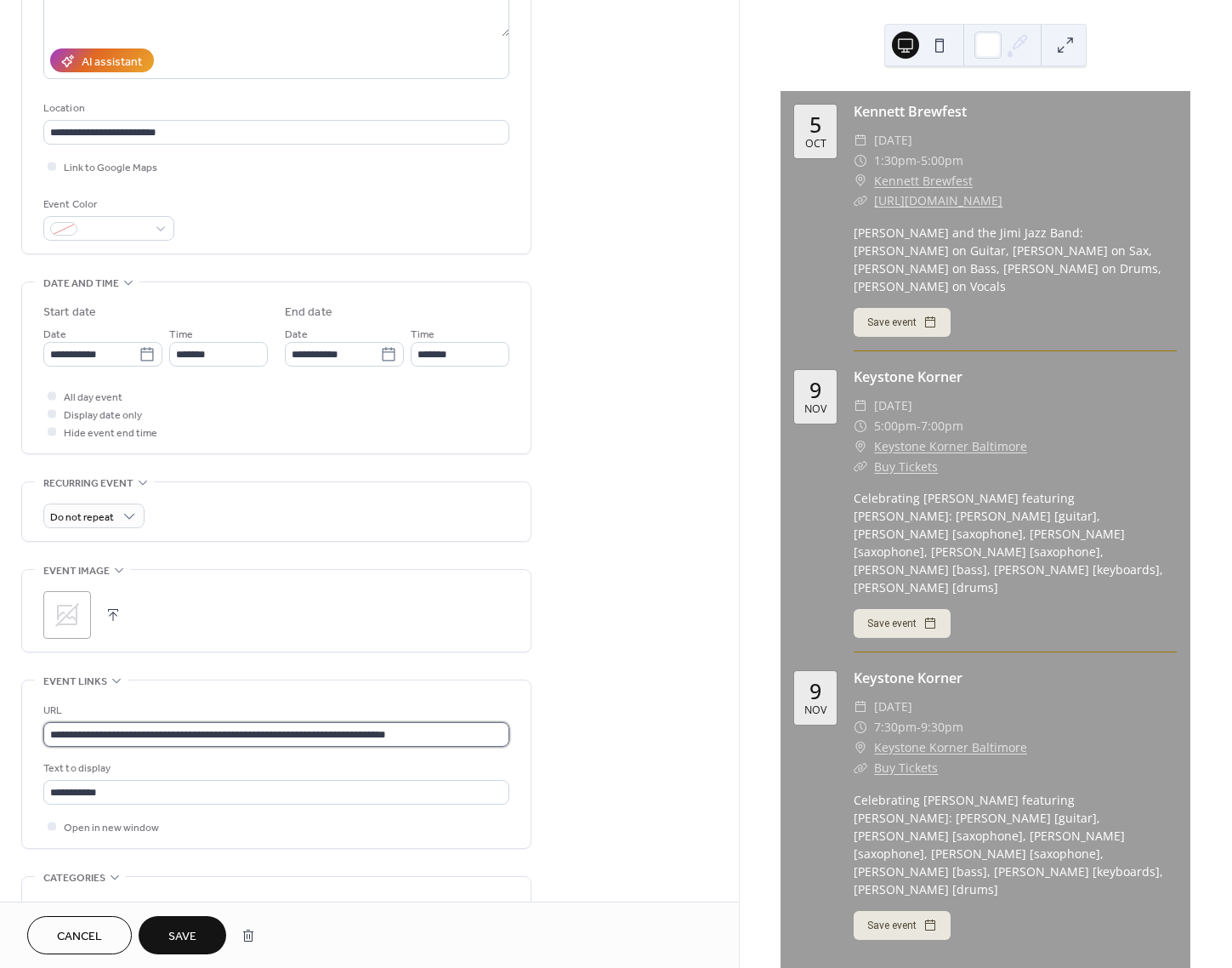 click on "**********" at bounding box center [276, 734] 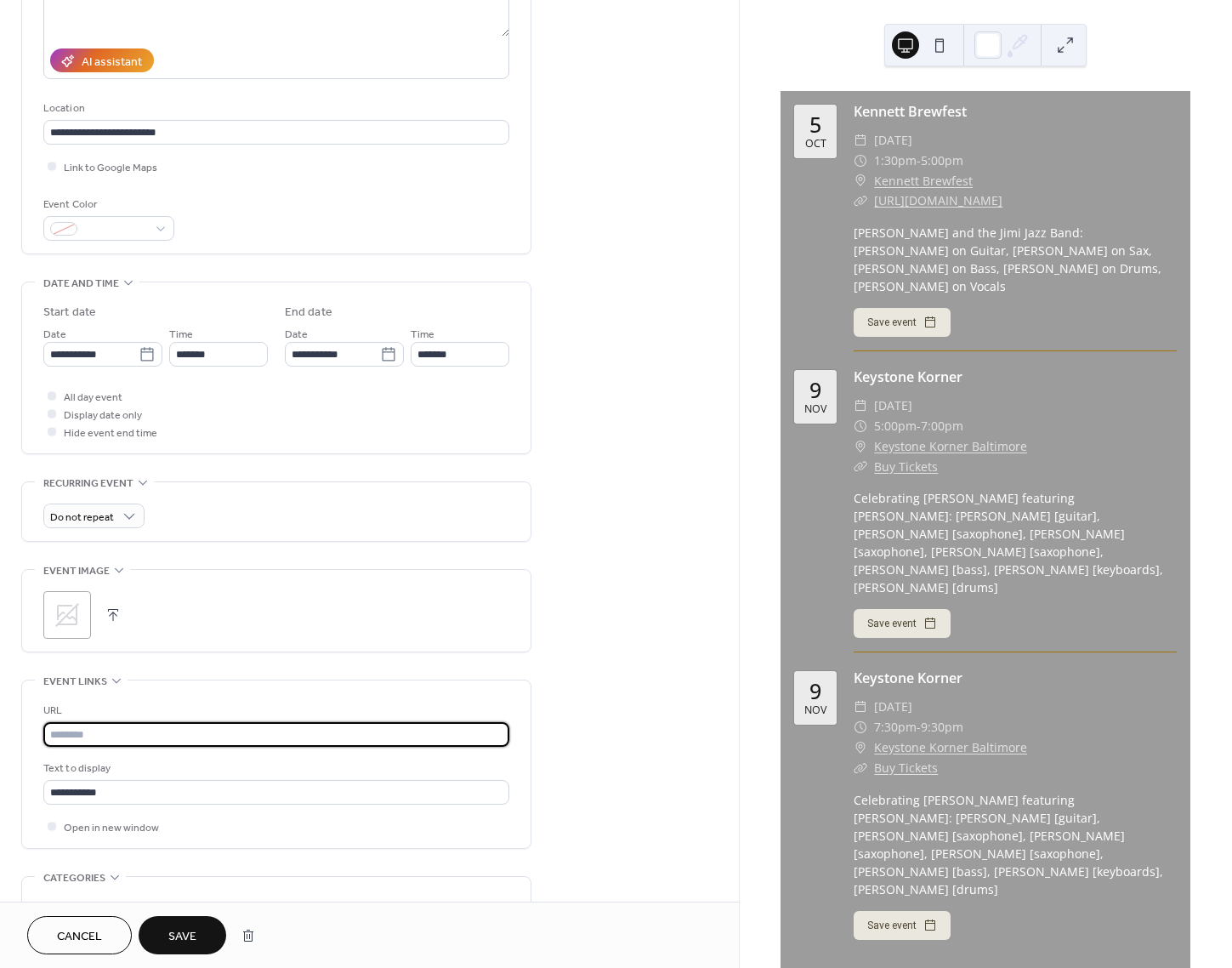 paste on "**********" 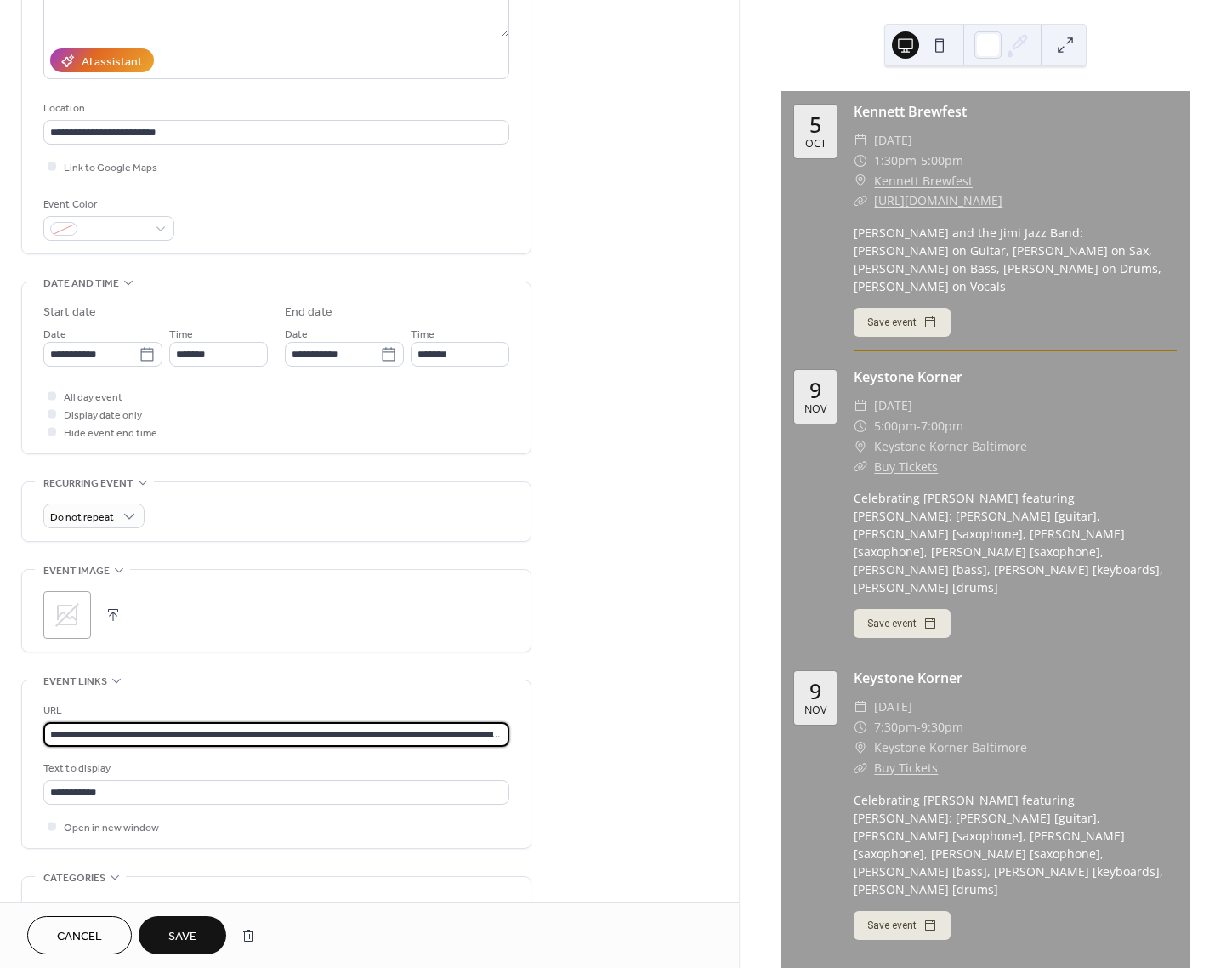 scroll, scrollTop: 0, scrollLeft: 846, axis: horizontal 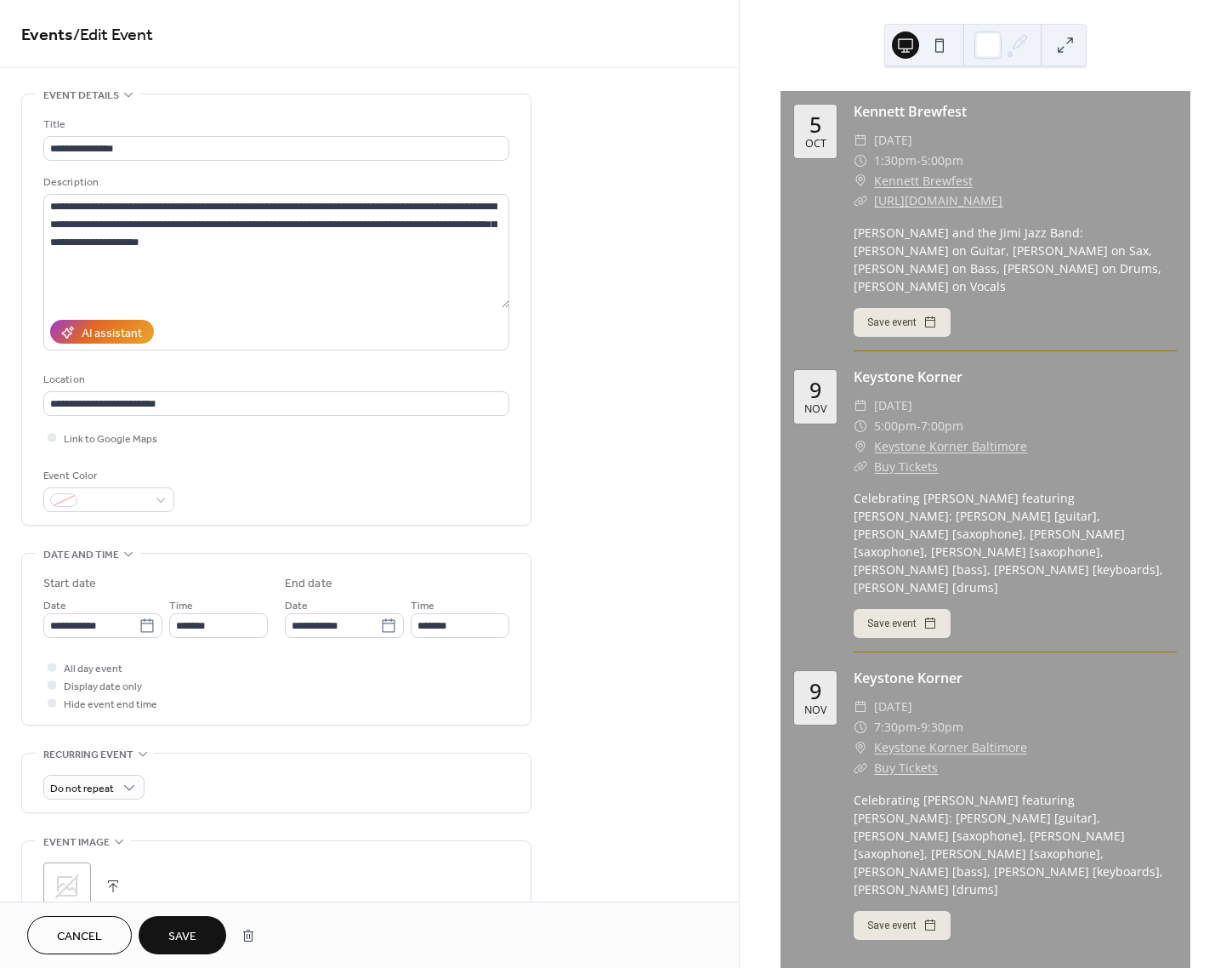 type on "**********" 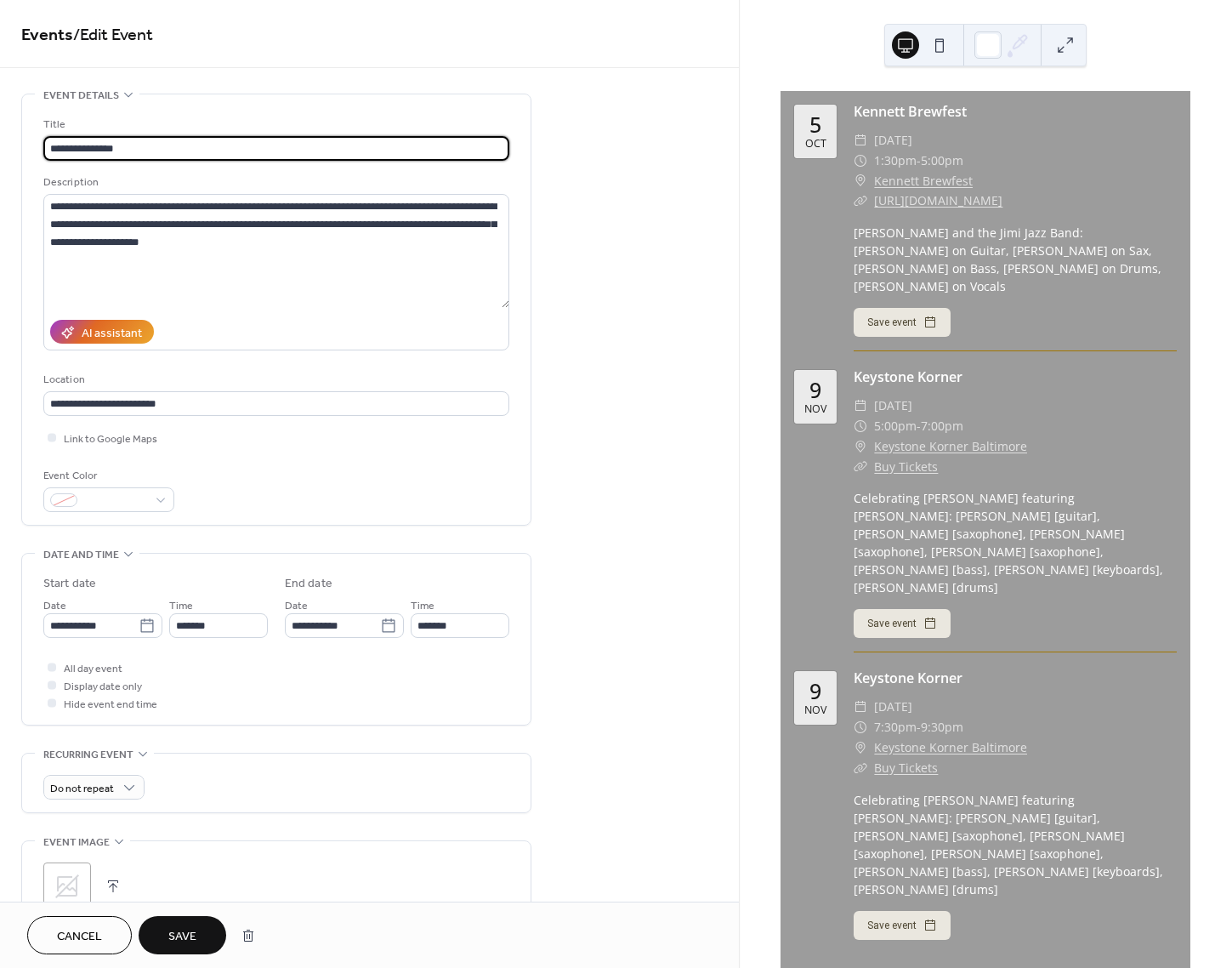 drag, startPoint x: 133, startPoint y: 151, endPoint x: 8, endPoint y: 144, distance: 125.19585 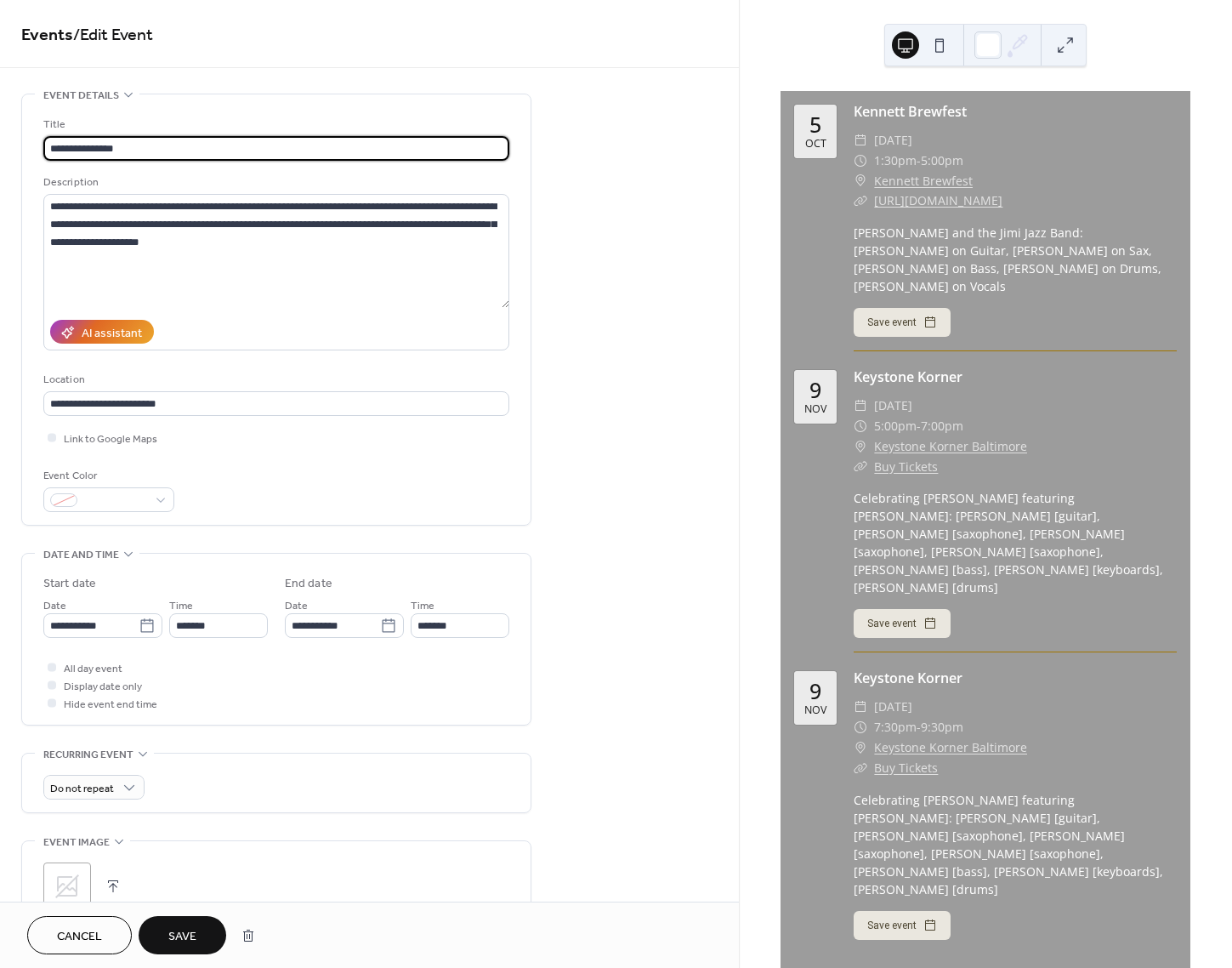 click on "**********" at bounding box center (276, 148) 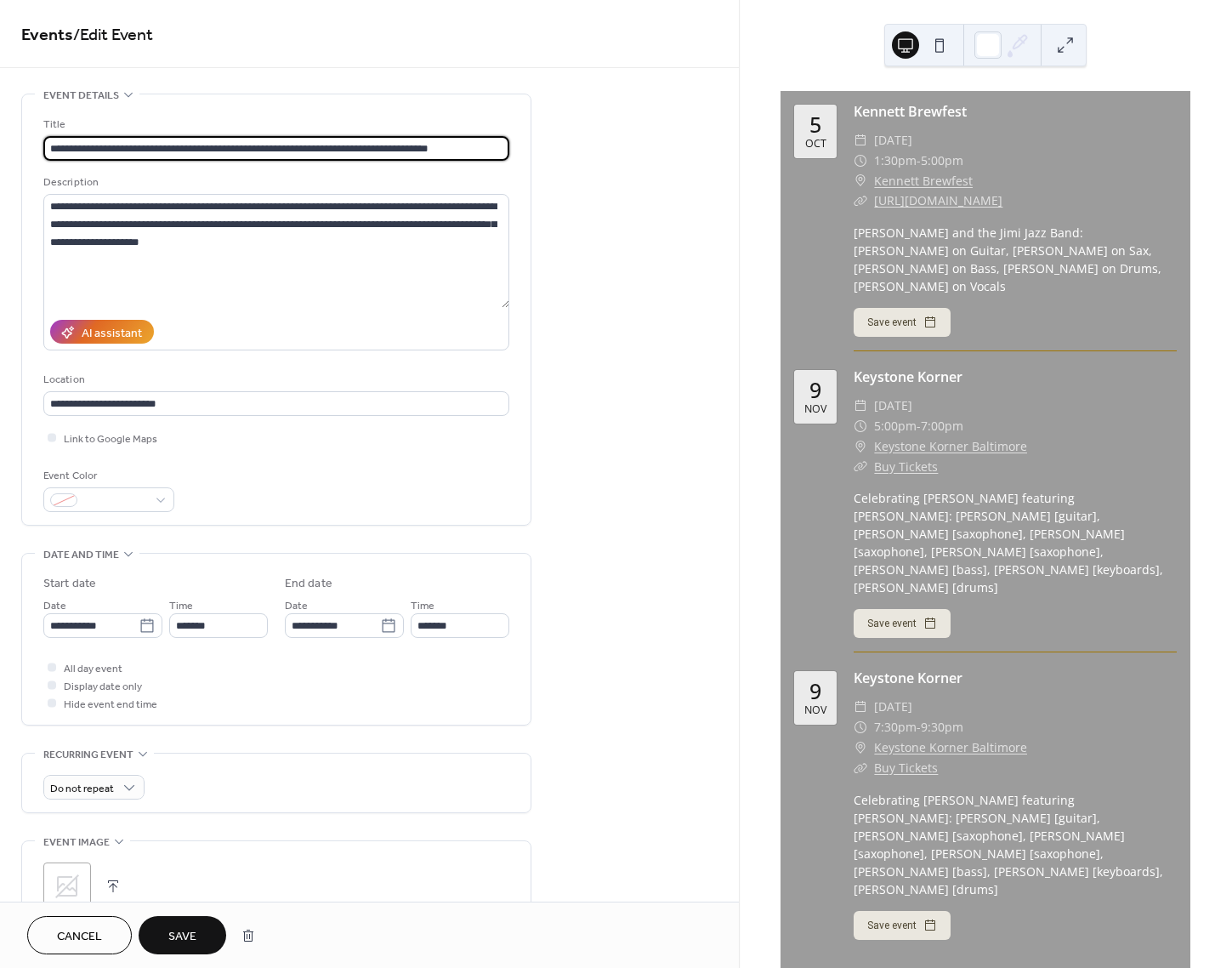 type on "**********" 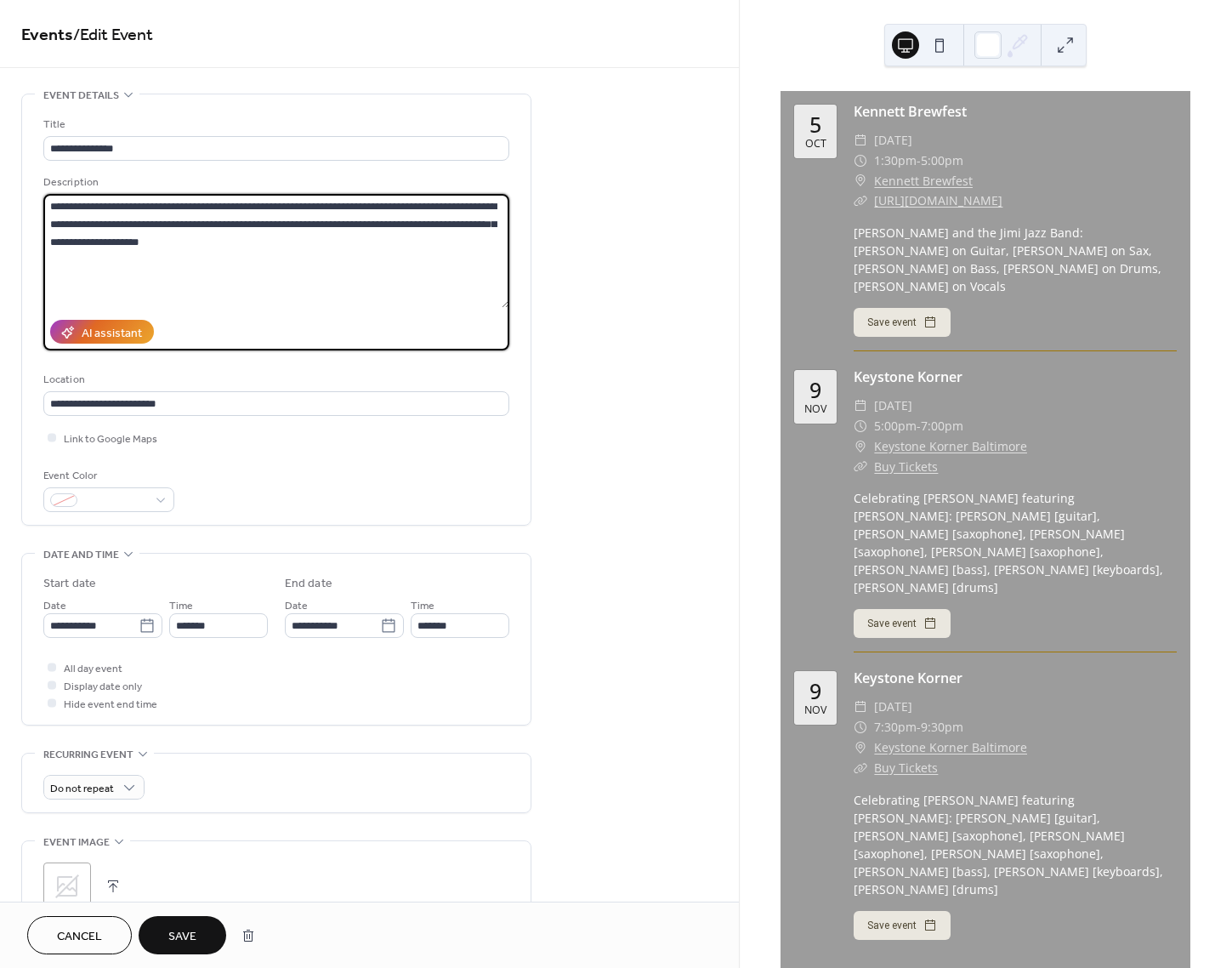 drag, startPoint x: 50, startPoint y: 214, endPoint x: 372, endPoint y: 259, distance: 325.12921 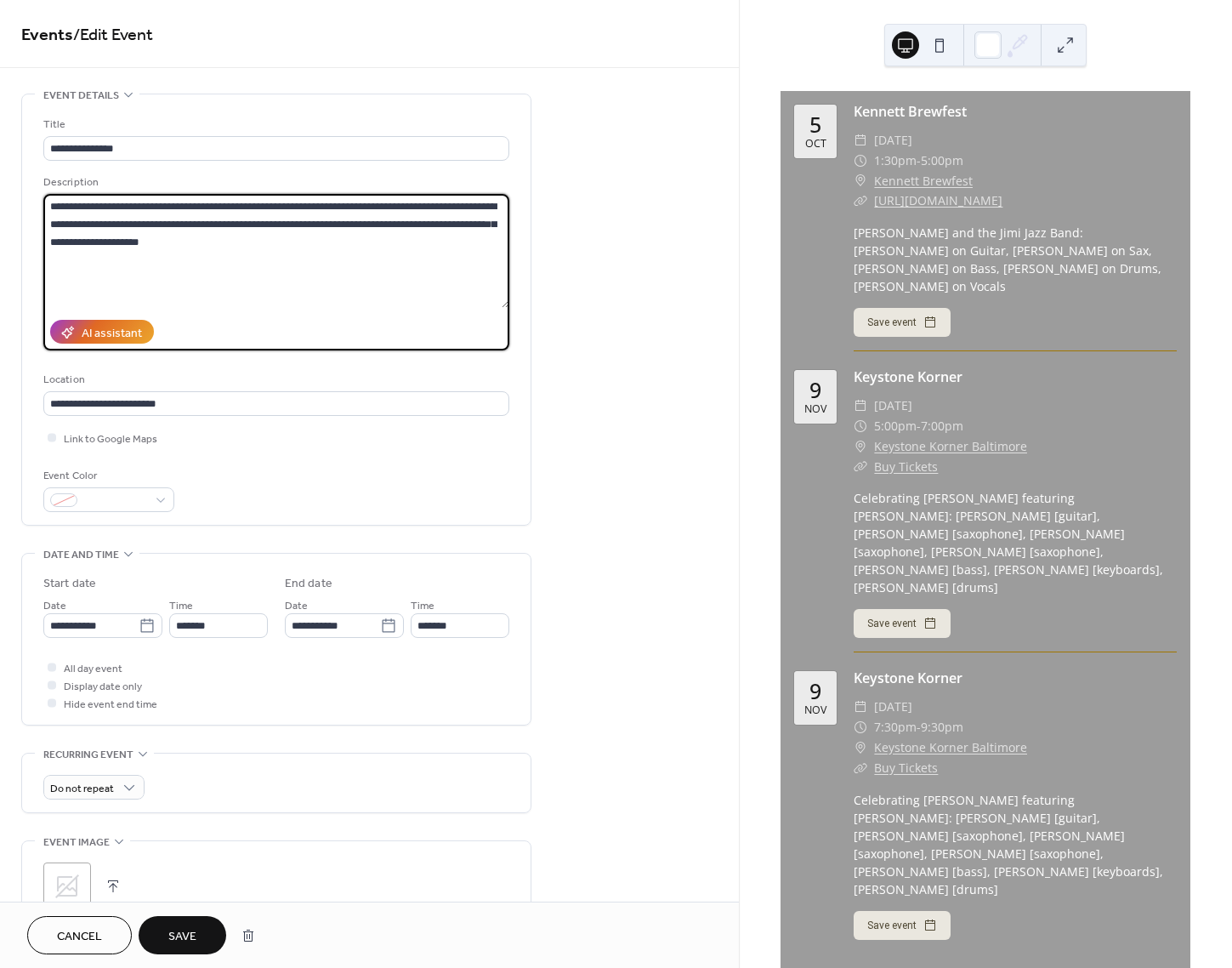 click on "**********" at bounding box center [276, 251] 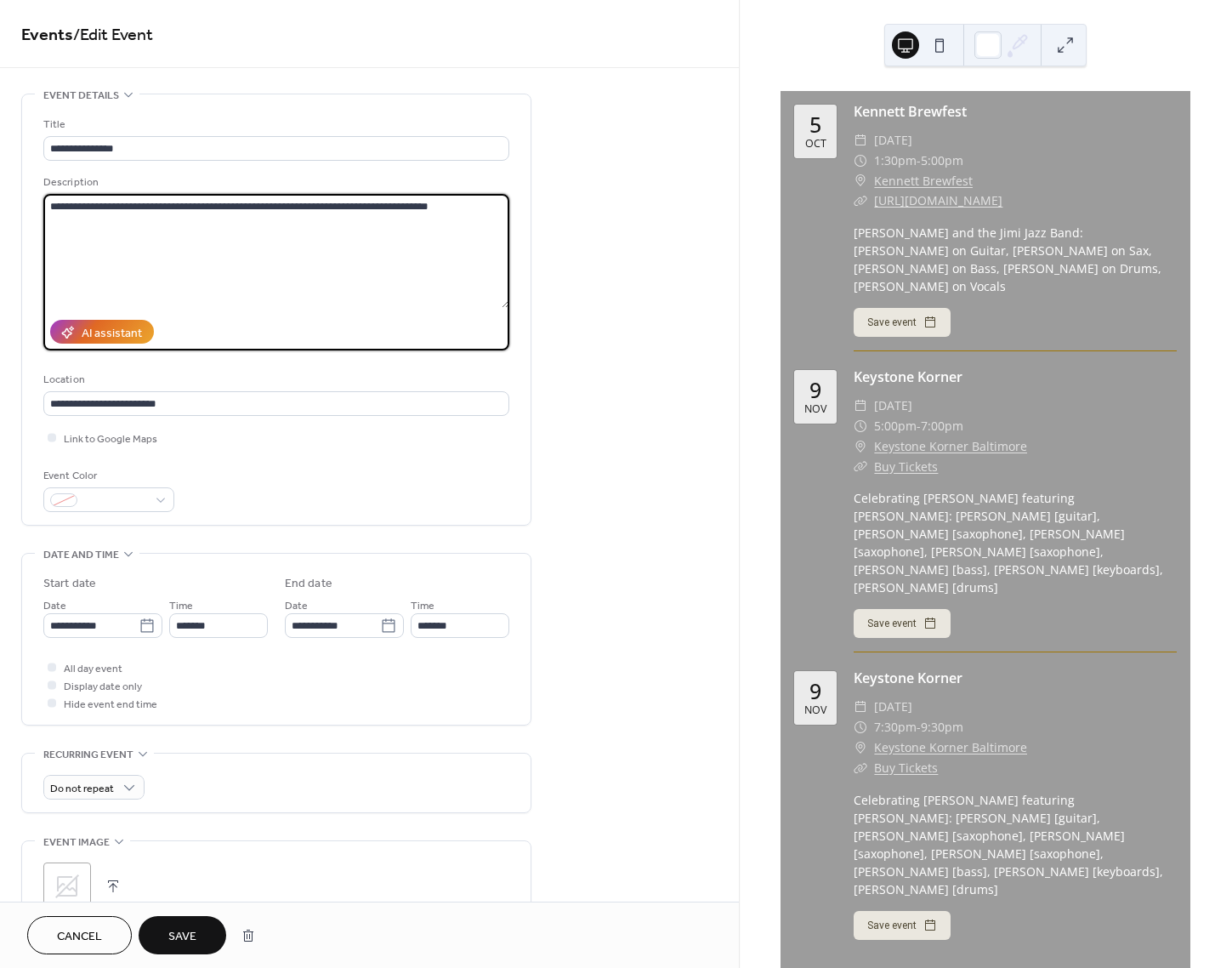 type on "**********" 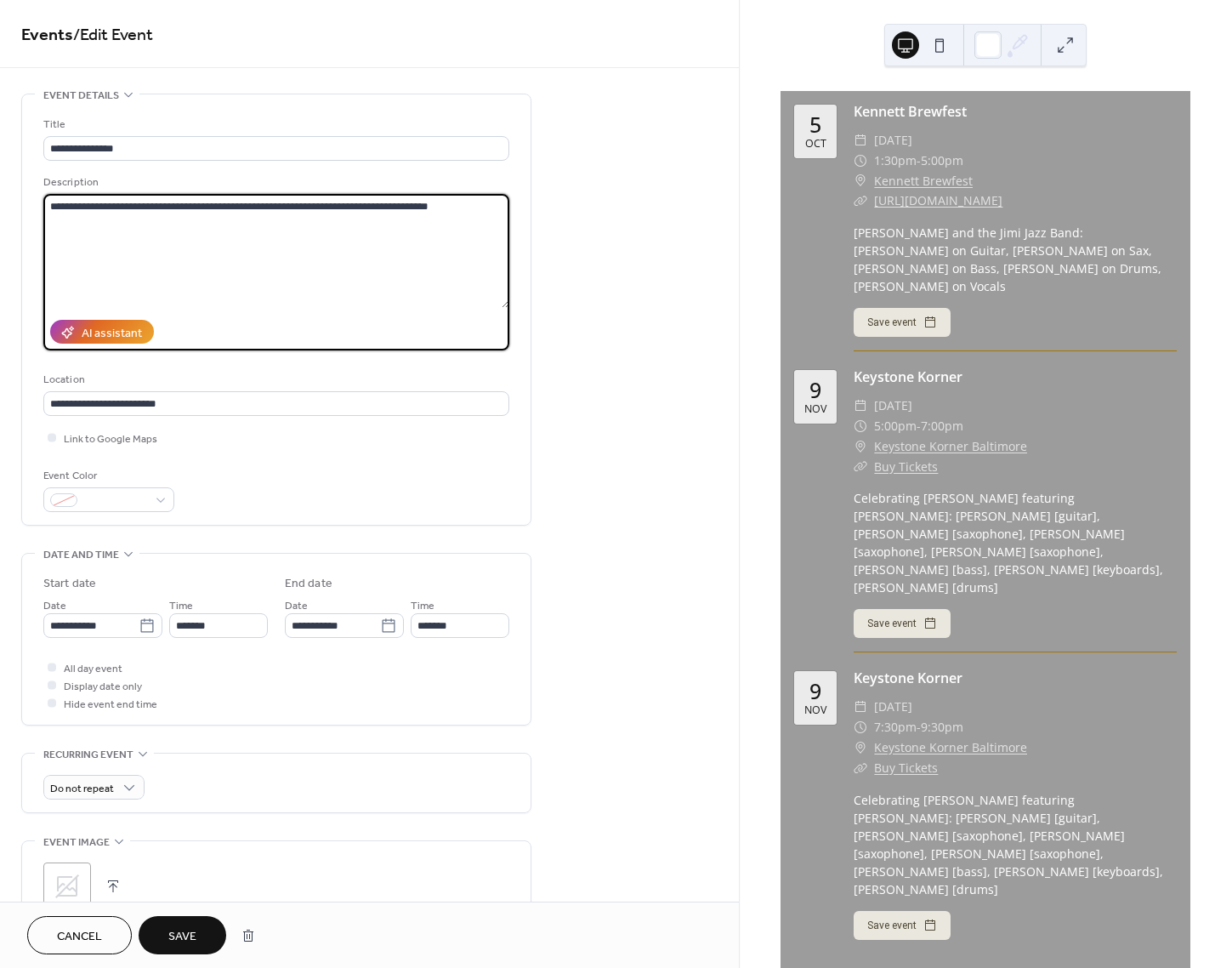 click on "Save" at bounding box center [182, 937] 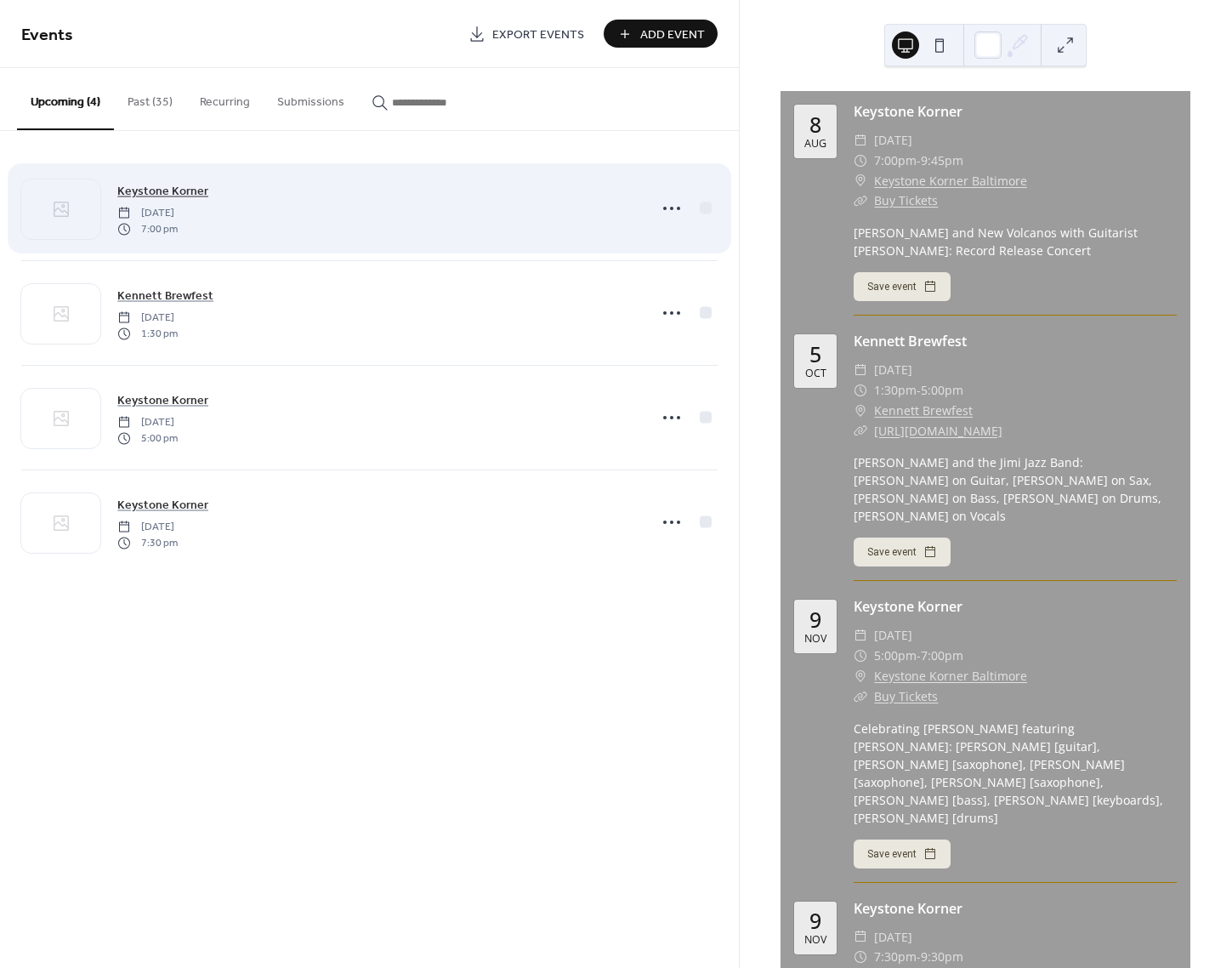 click on "Keystone Korner" at bounding box center [162, 191] 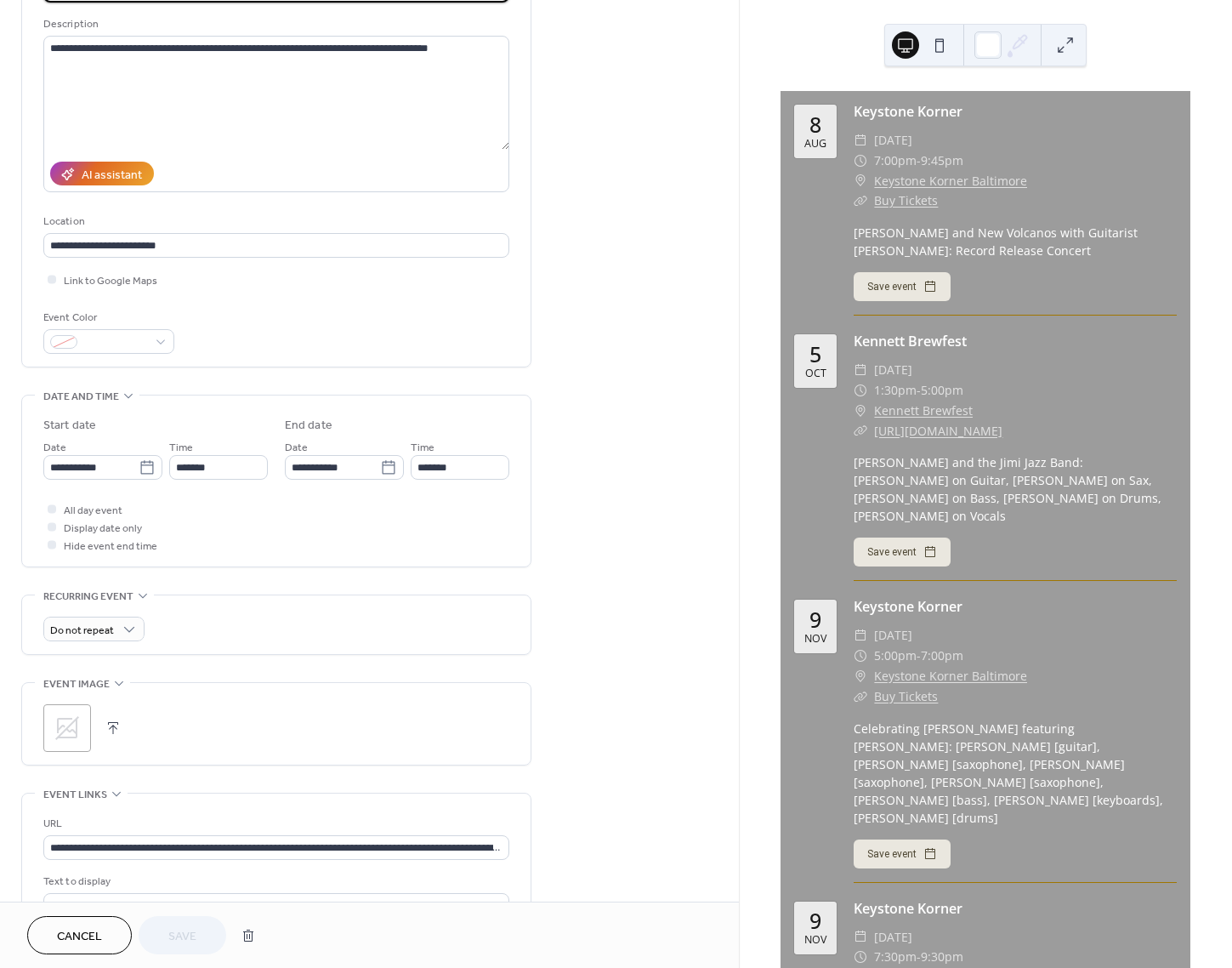 scroll, scrollTop: 0, scrollLeft: 0, axis: both 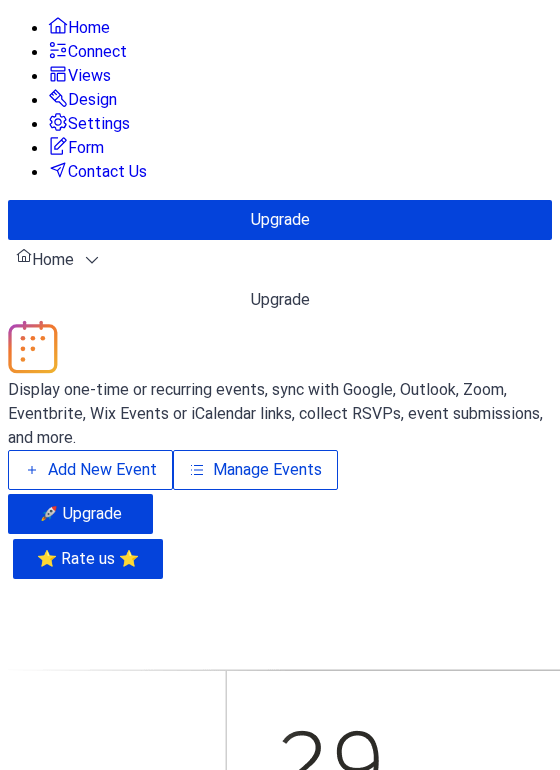 click on "Manage Events" at bounding box center [267, 470] 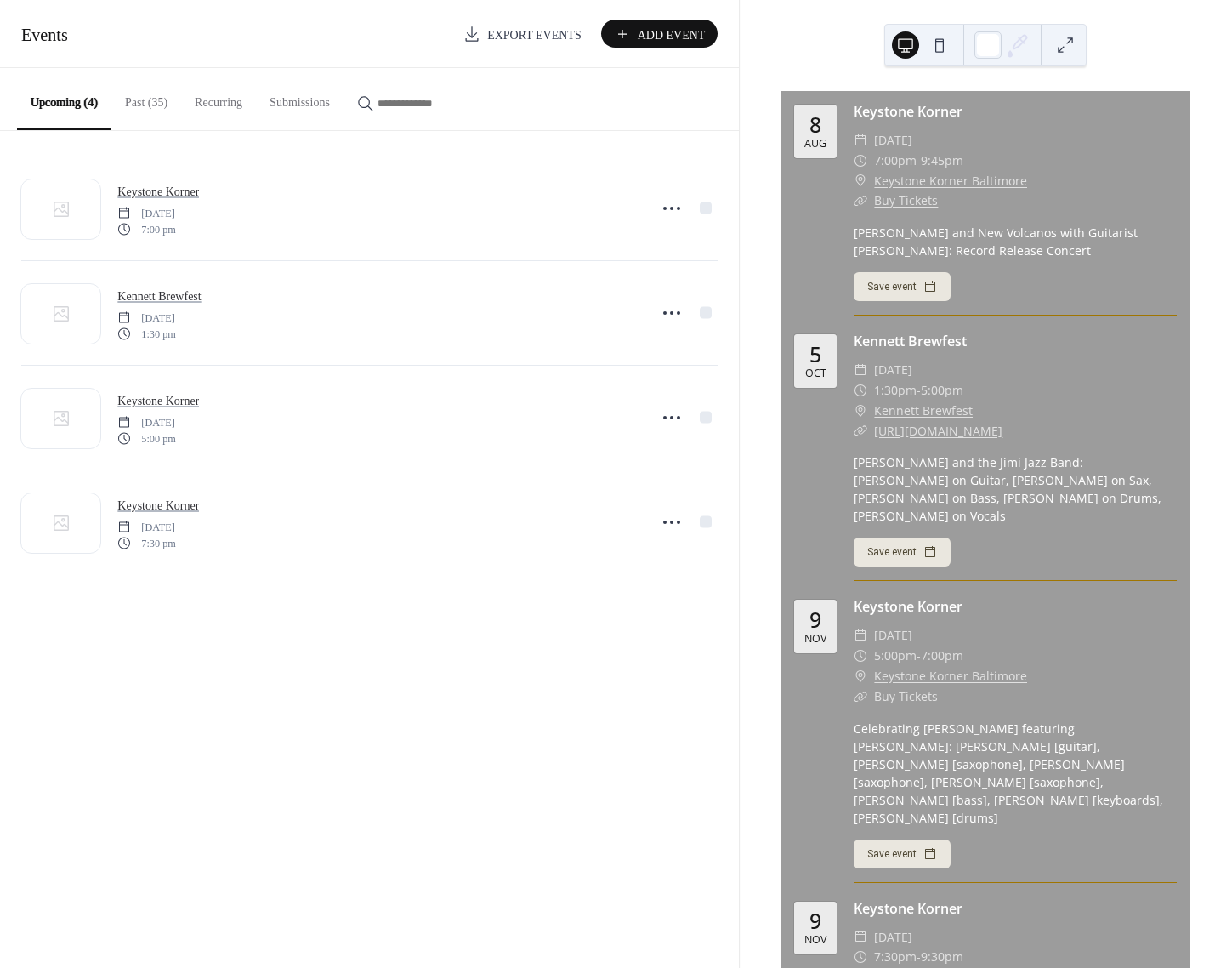 scroll, scrollTop: 0, scrollLeft: 0, axis: both 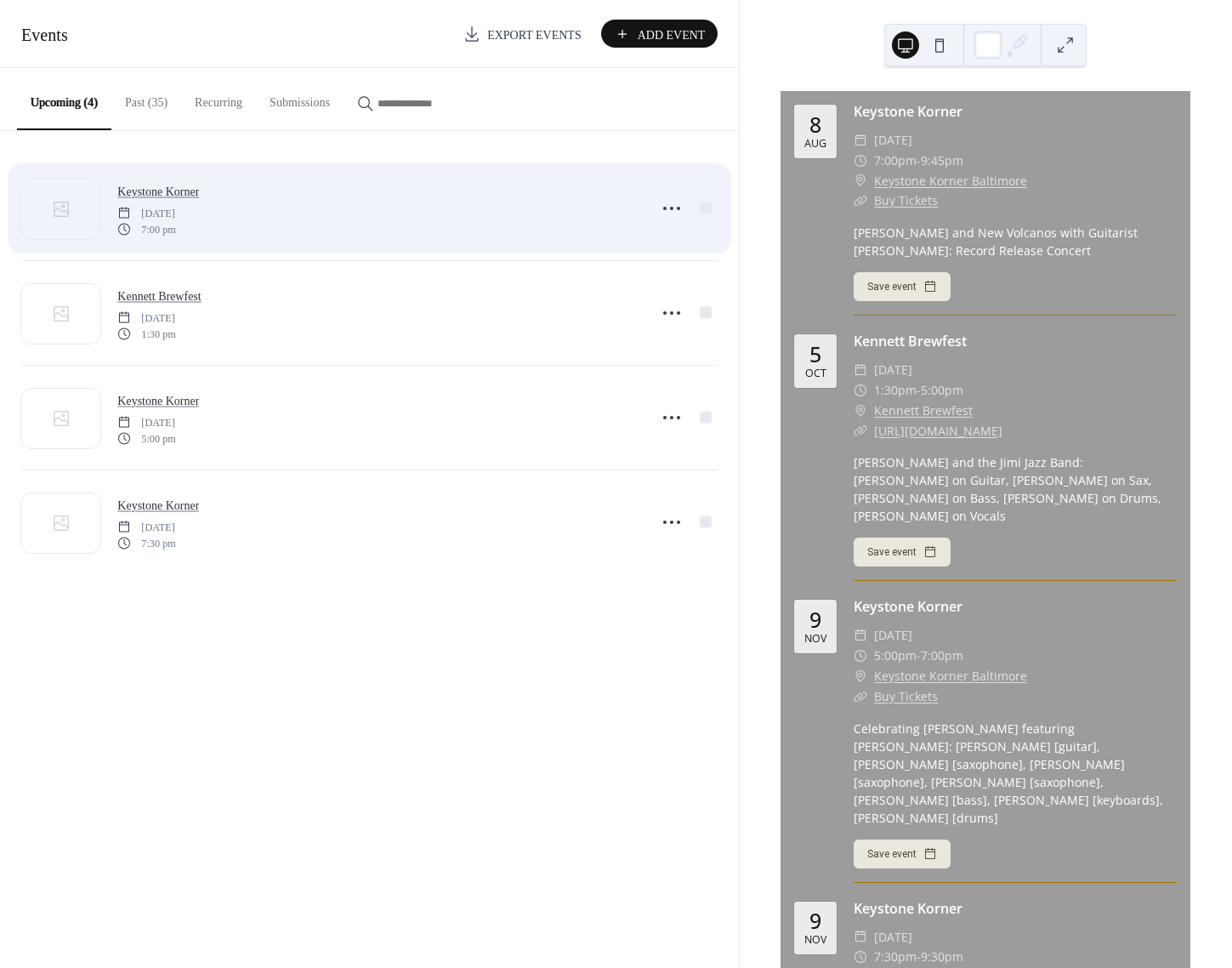 click on "[DATE]" at bounding box center [146, 214] 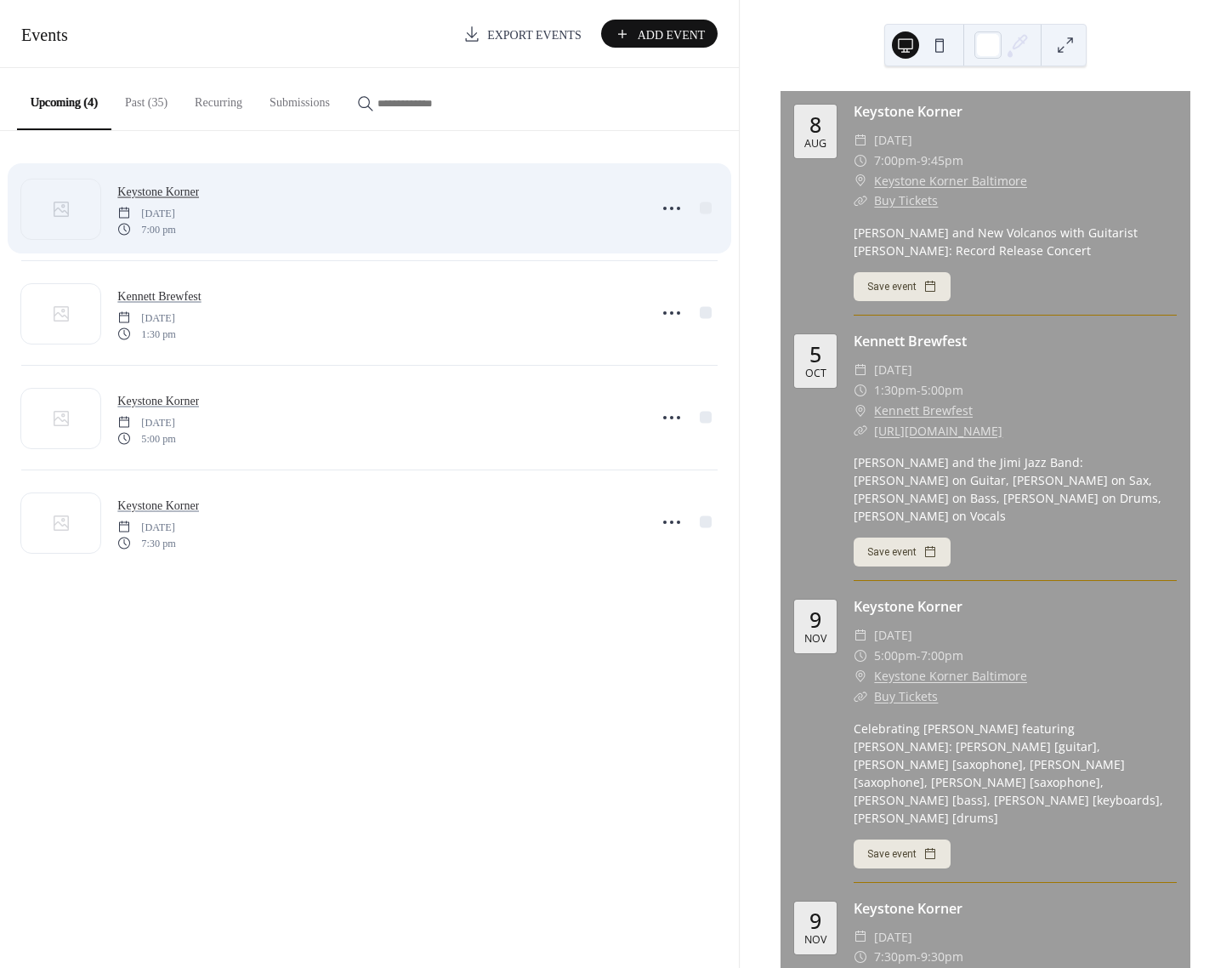 click on "Keystone Korner" at bounding box center (162, 191) 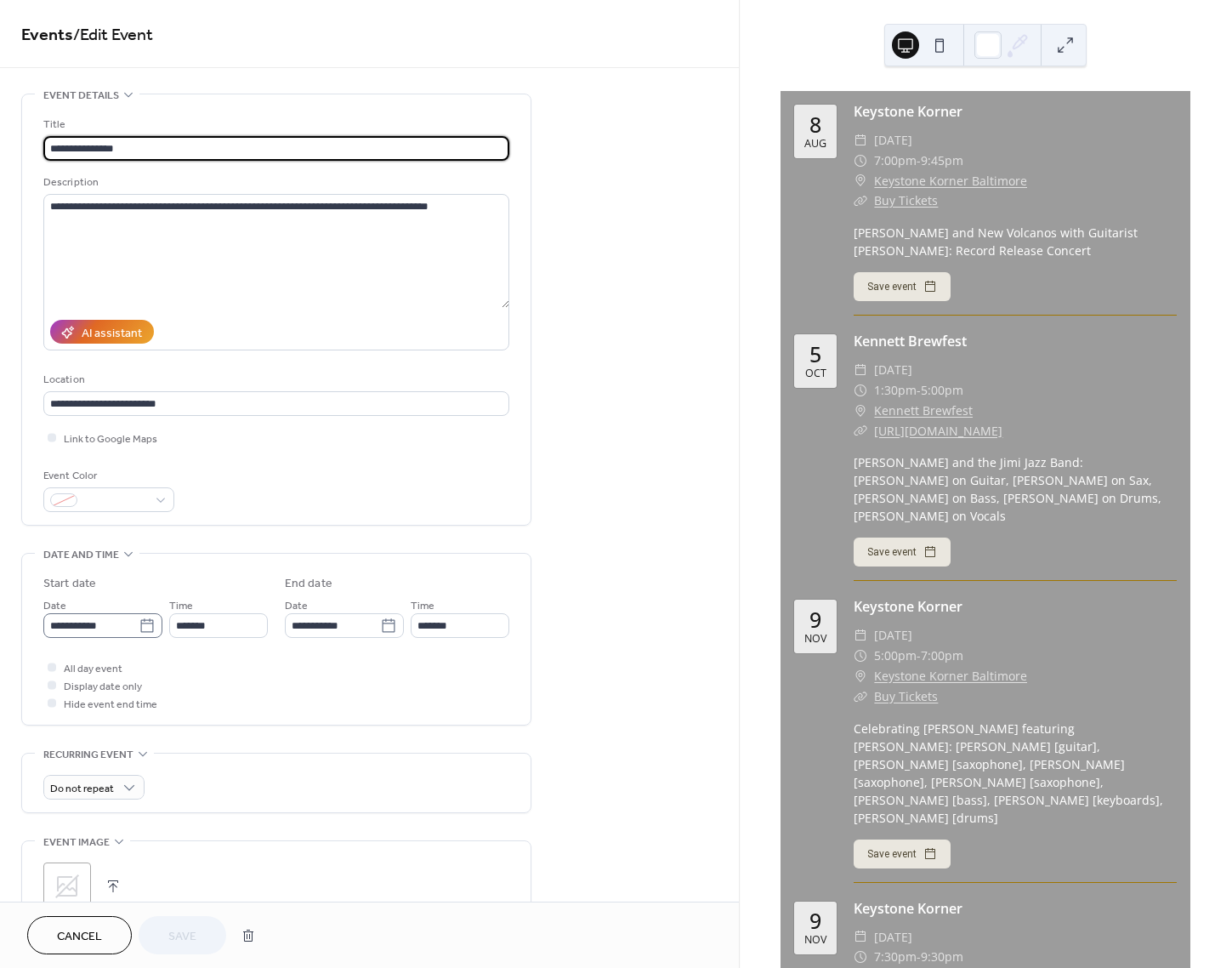 click 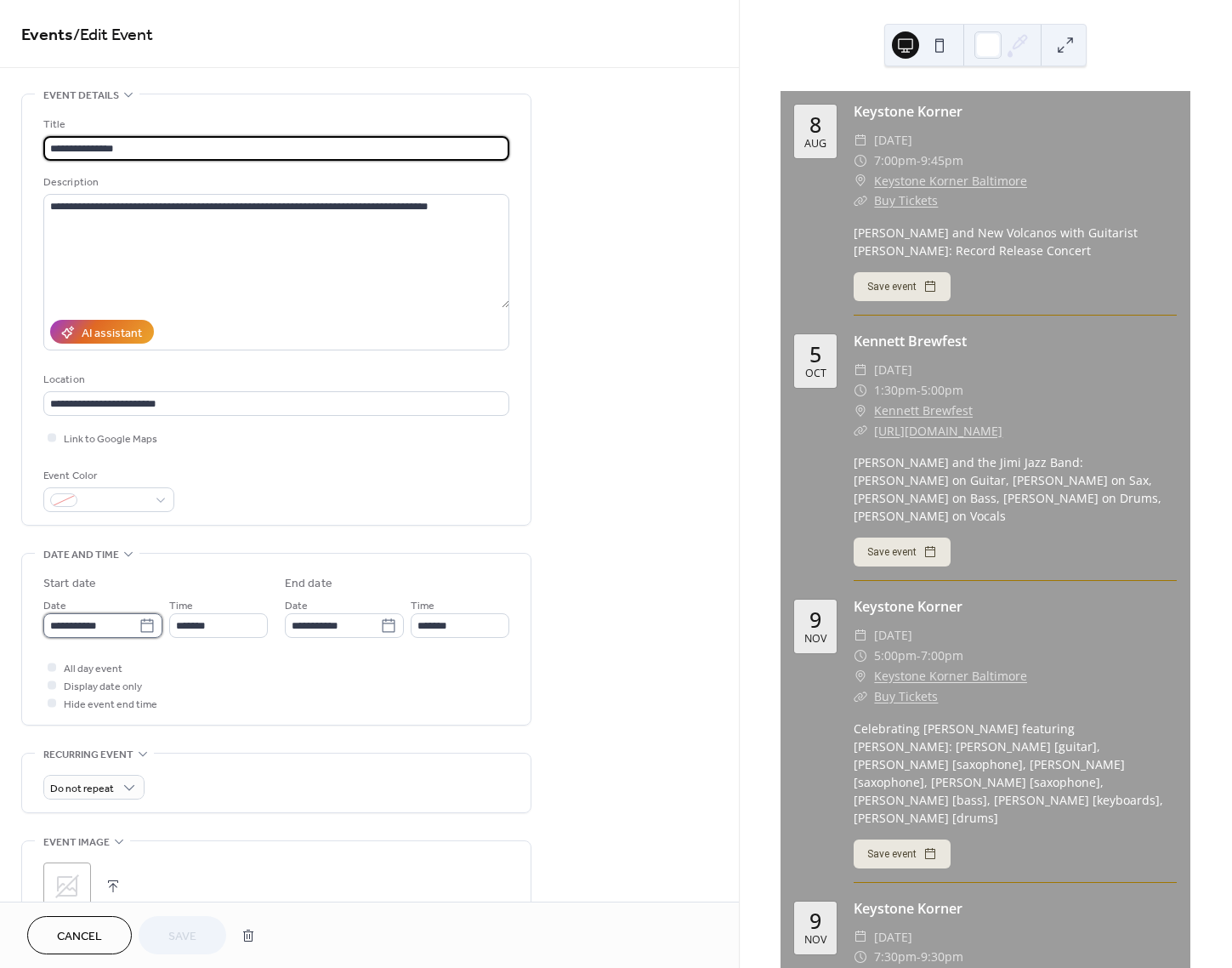 click on "**********" at bounding box center (91, 625) 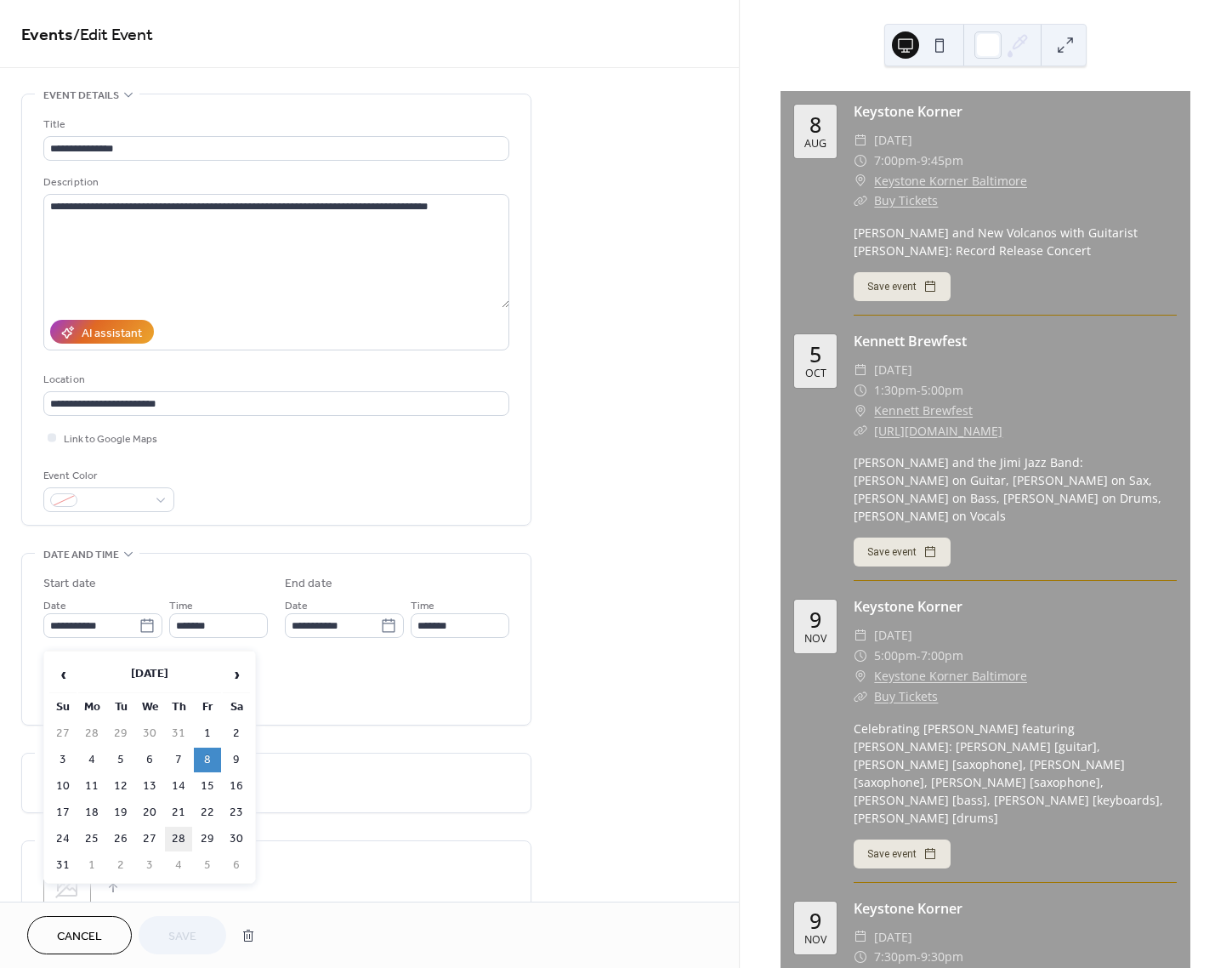 click on "28" at bounding box center (179, 839) 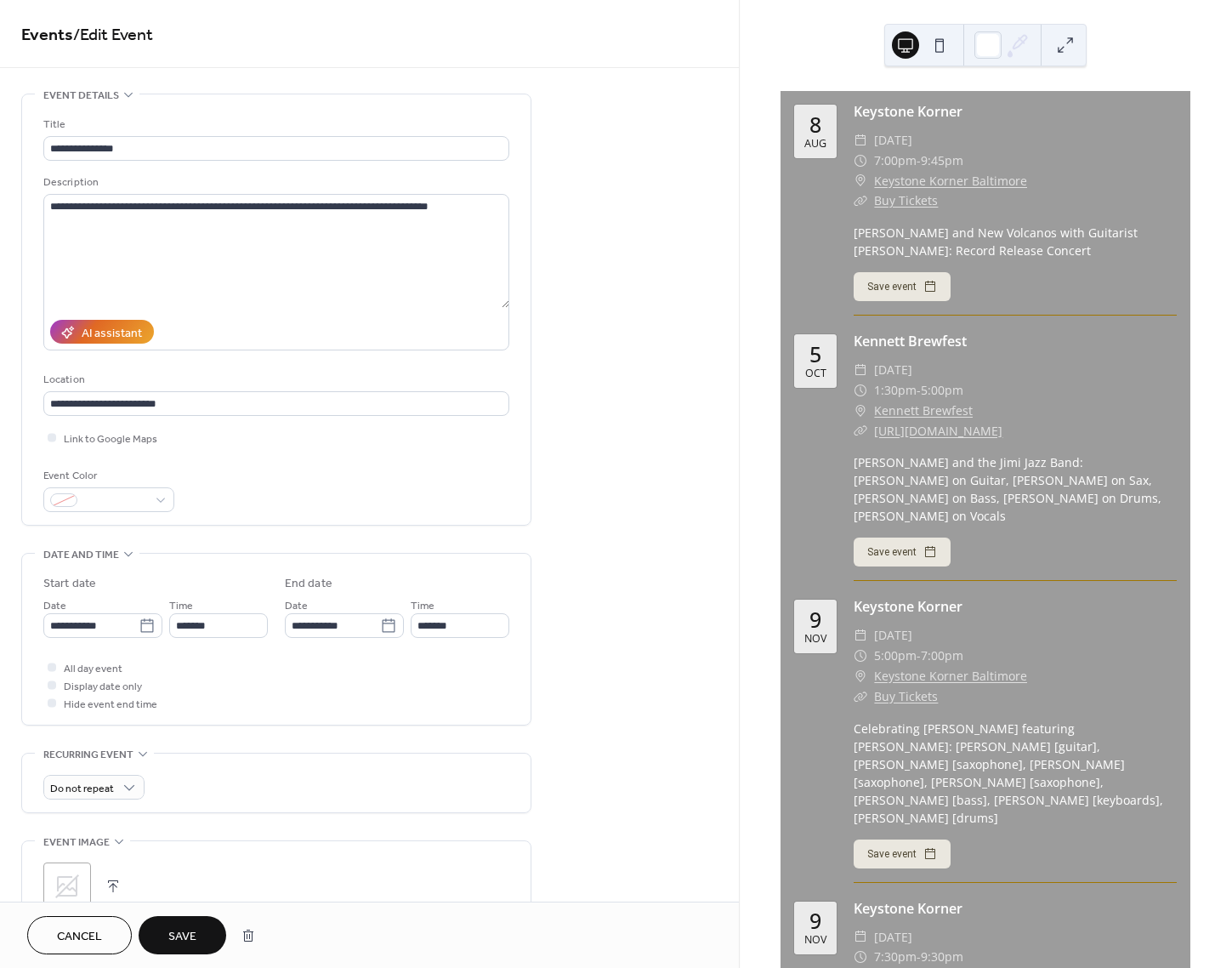 click on "Save" at bounding box center [182, 937] 